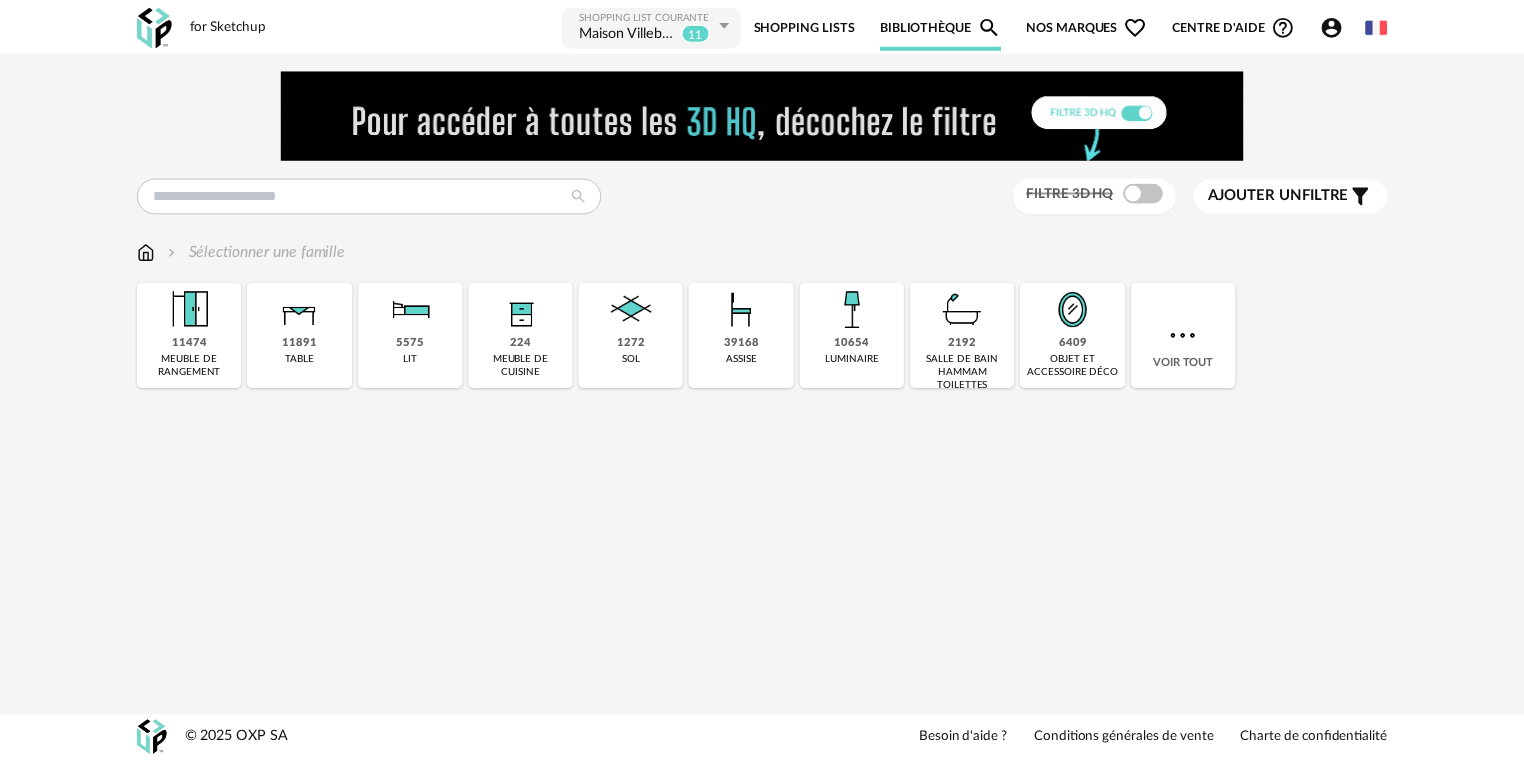 scroll, scrollTop: 0, scrollLeft: 0, axis: both 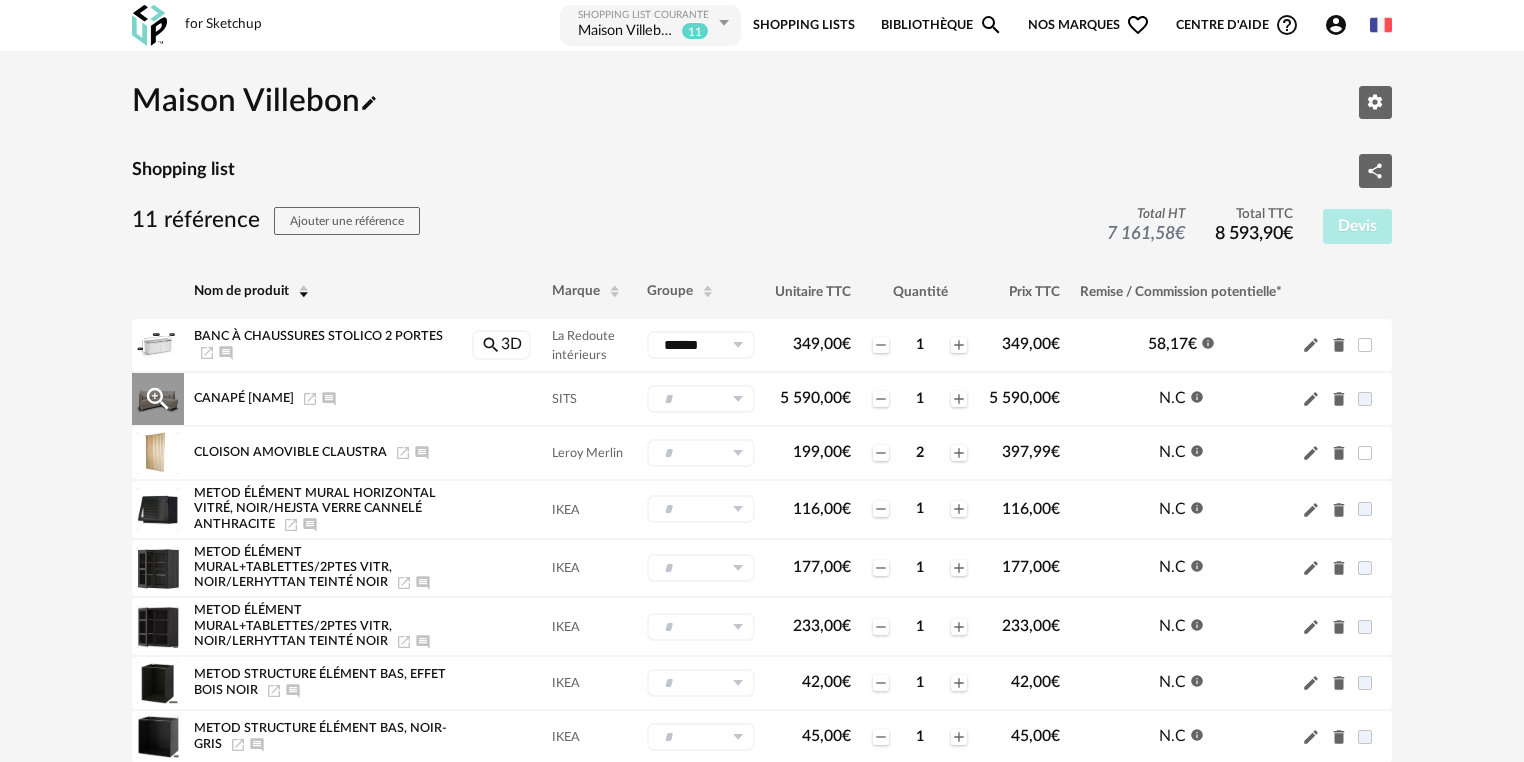 click at bounding box center (737, 399) 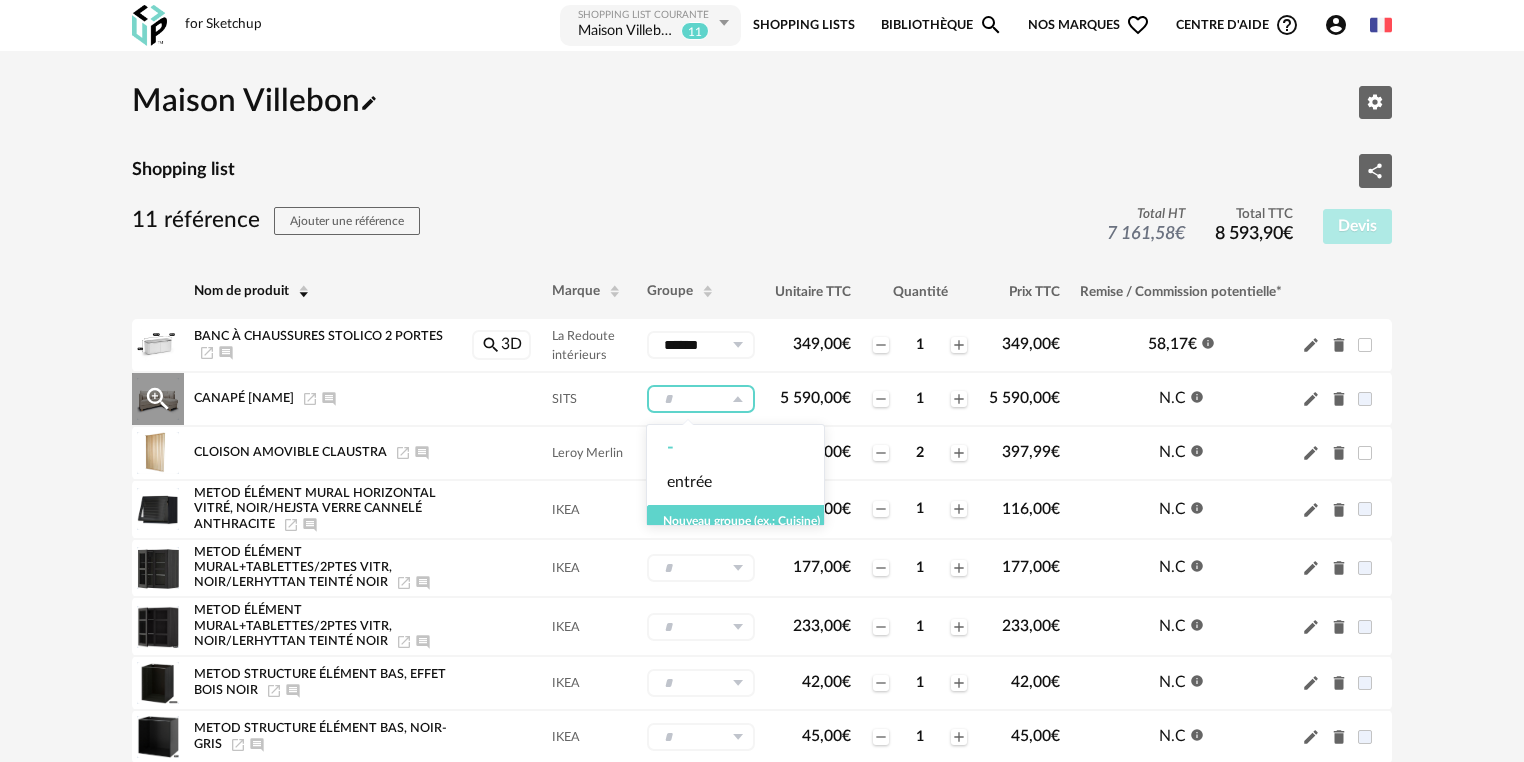click at bounding box center (737, 399) 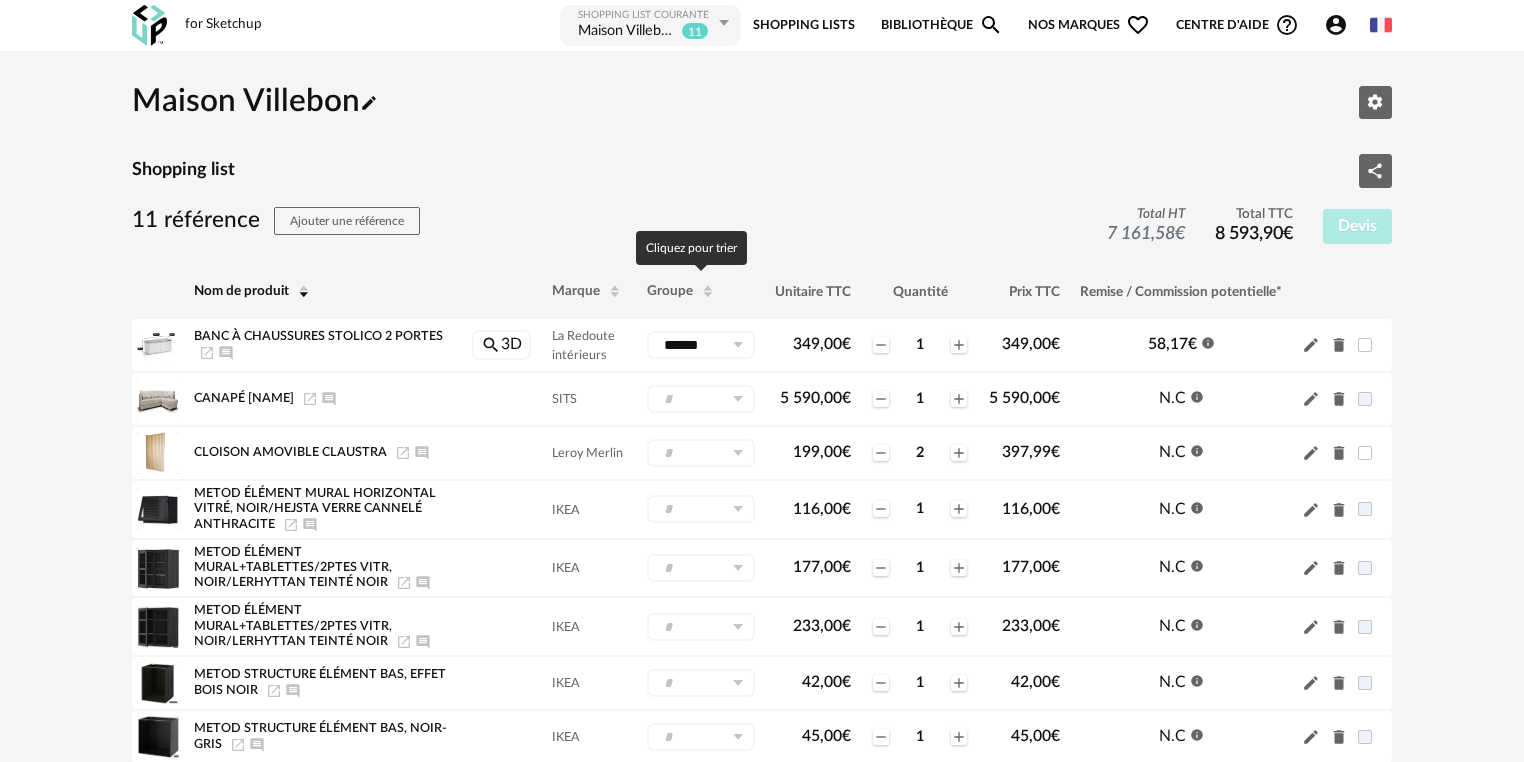click at bounding box center (708, 295) 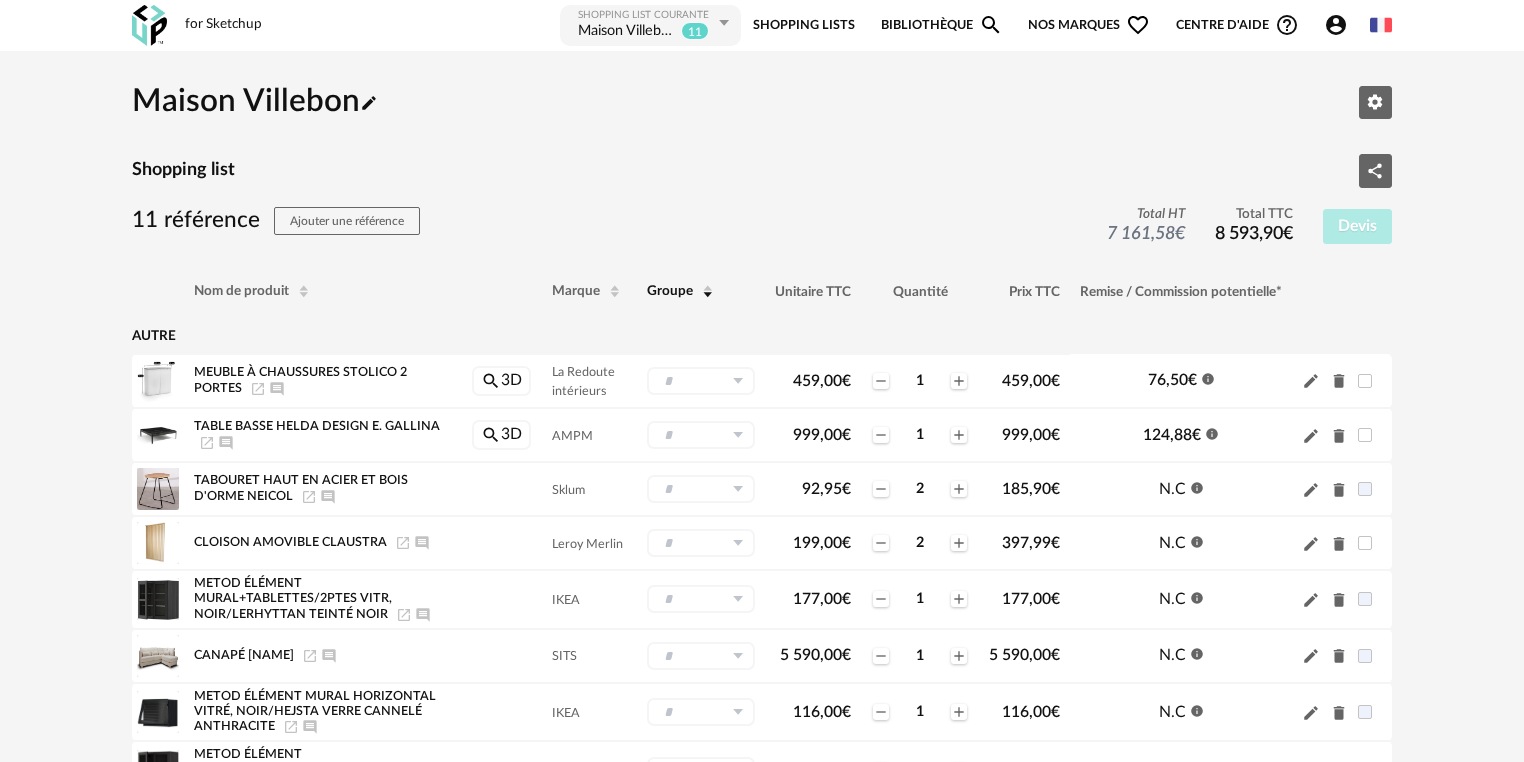 click at bounding box center [708, 295] 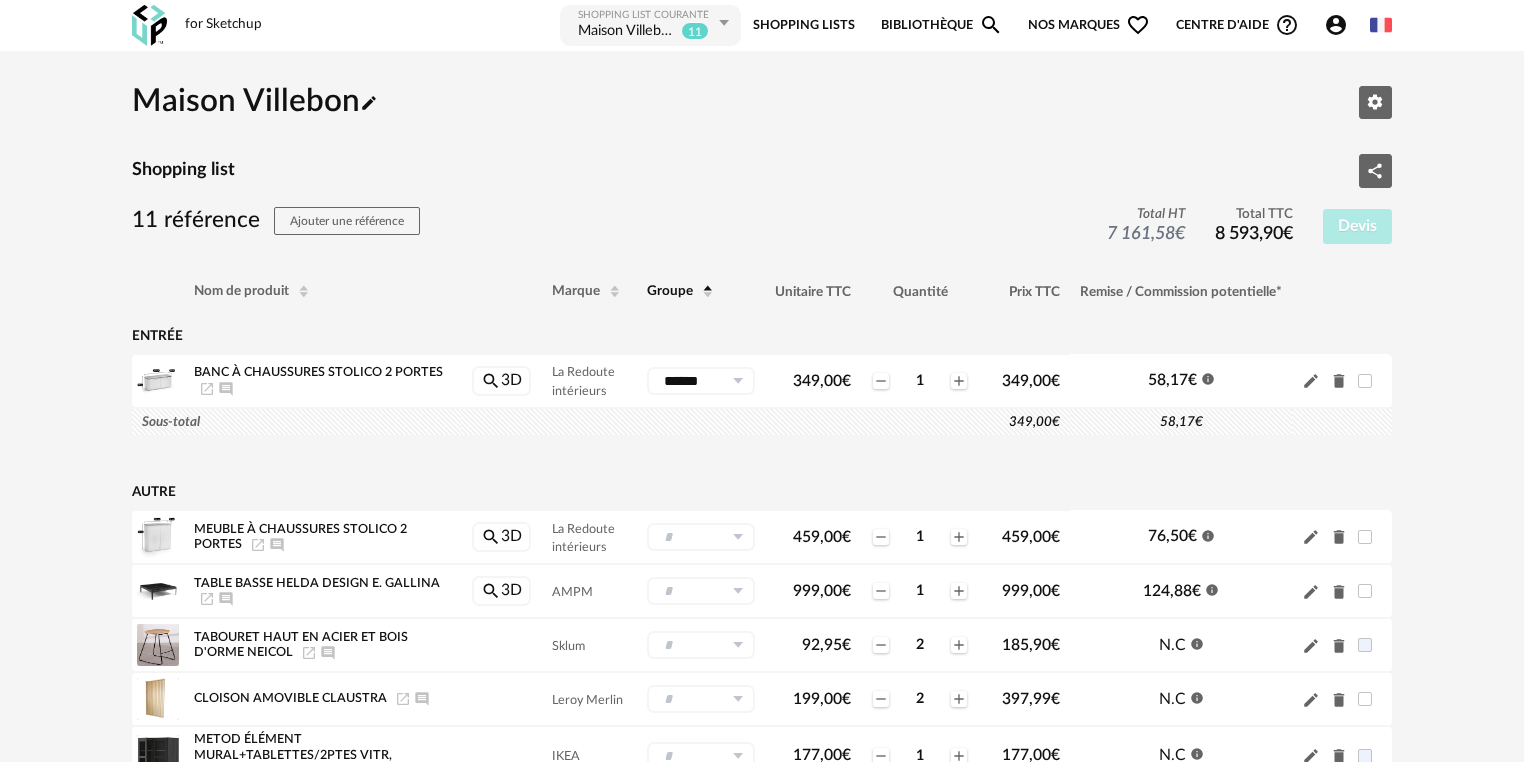 click at bounding box center (708, 295) 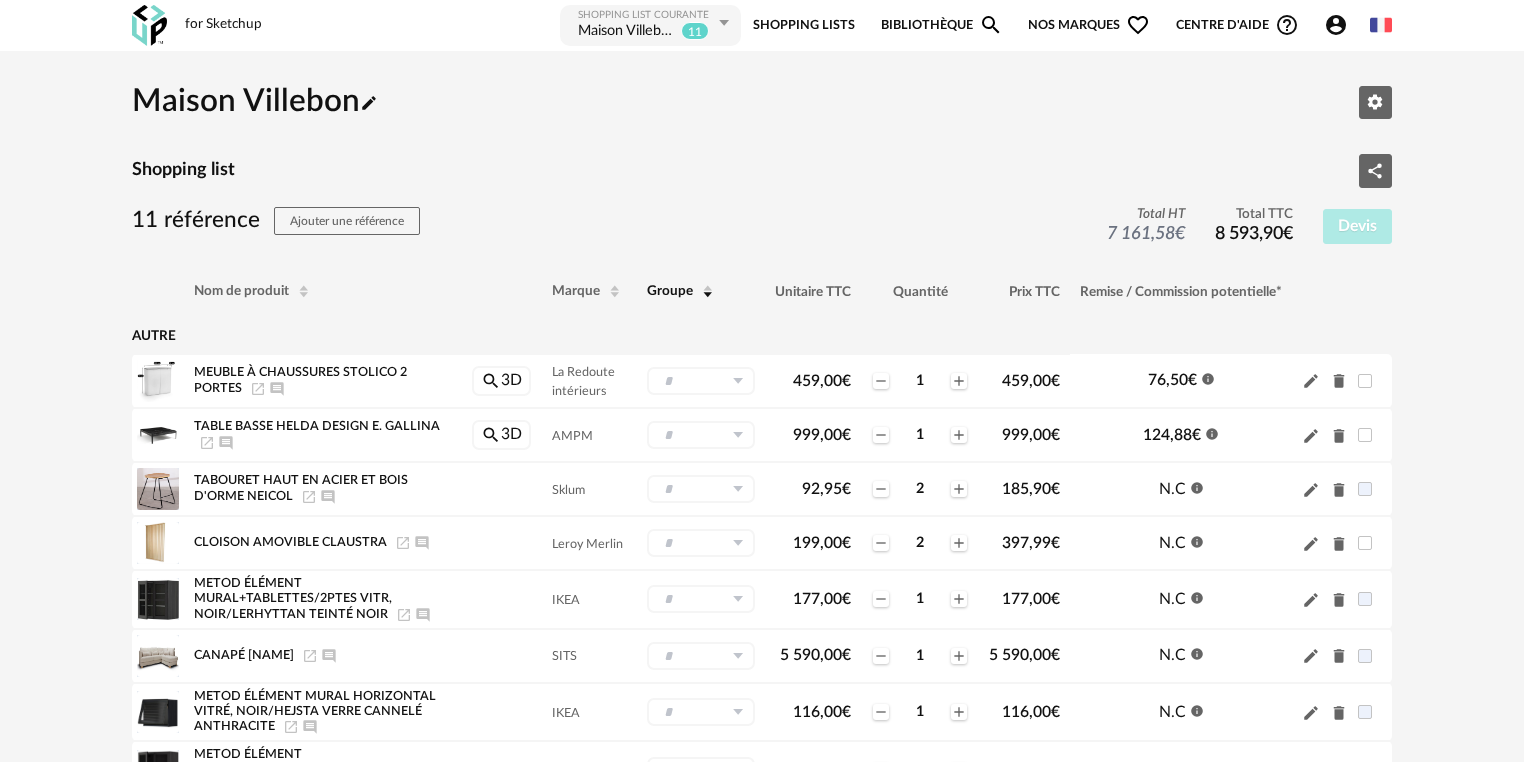 click at bounding box center (708, 295) 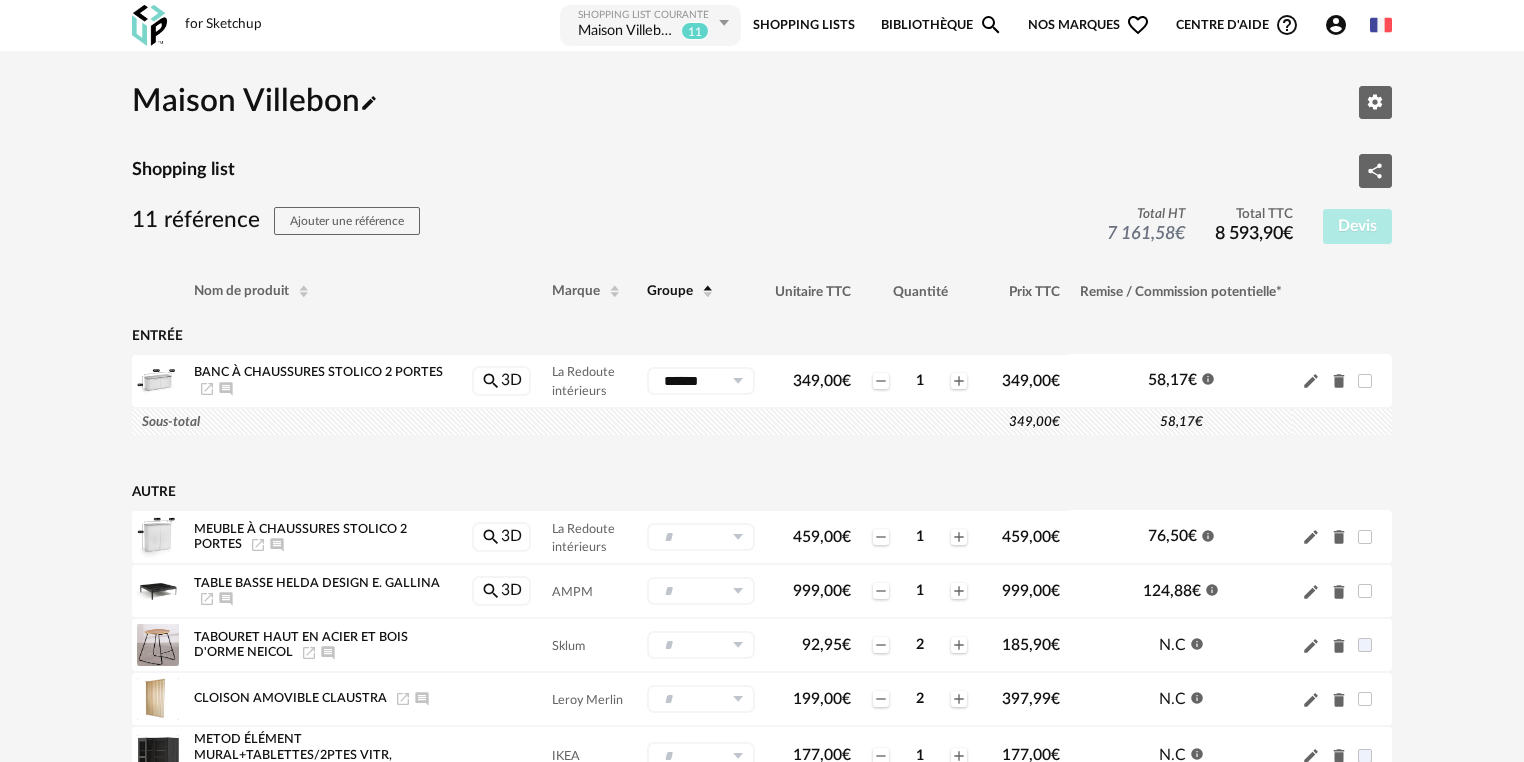 drag, startPoint x: 681, startPoint y: 290, endPoint x: 756, endPoint y: 240, distance: 90.13878 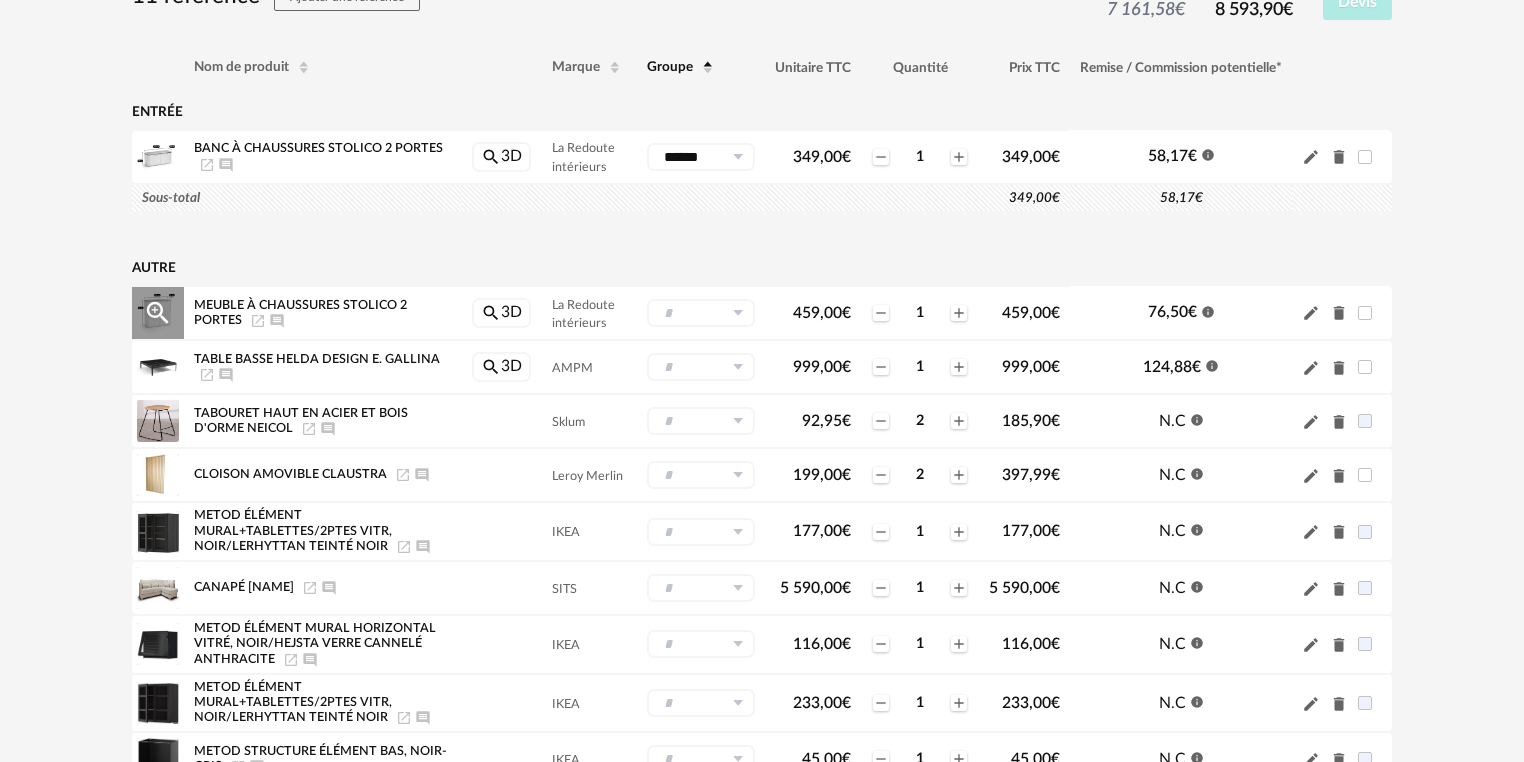 scroll, scrollTop: 240, scrollLeft: 0, axis: vertical 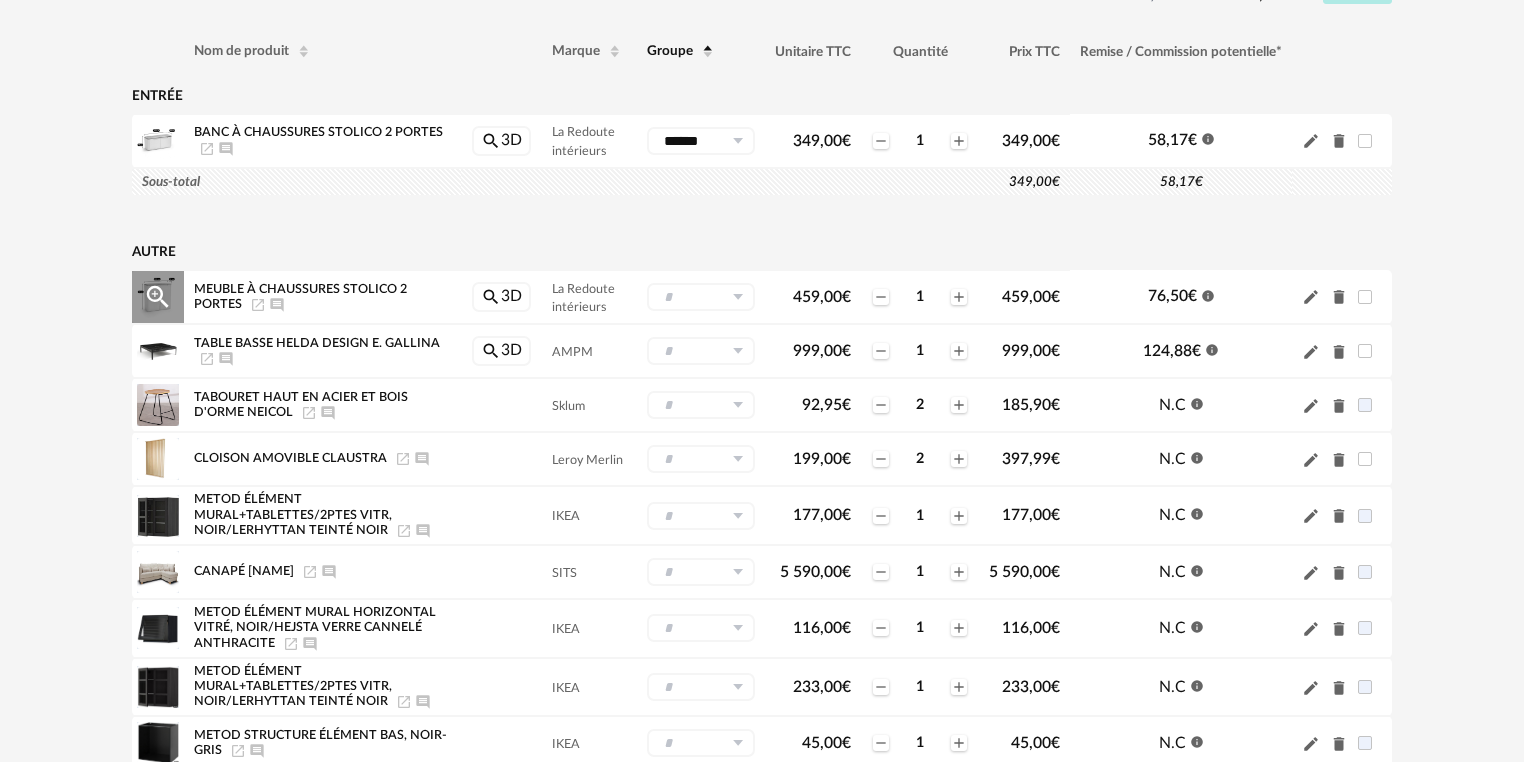 click at bounding box center (737, 297) 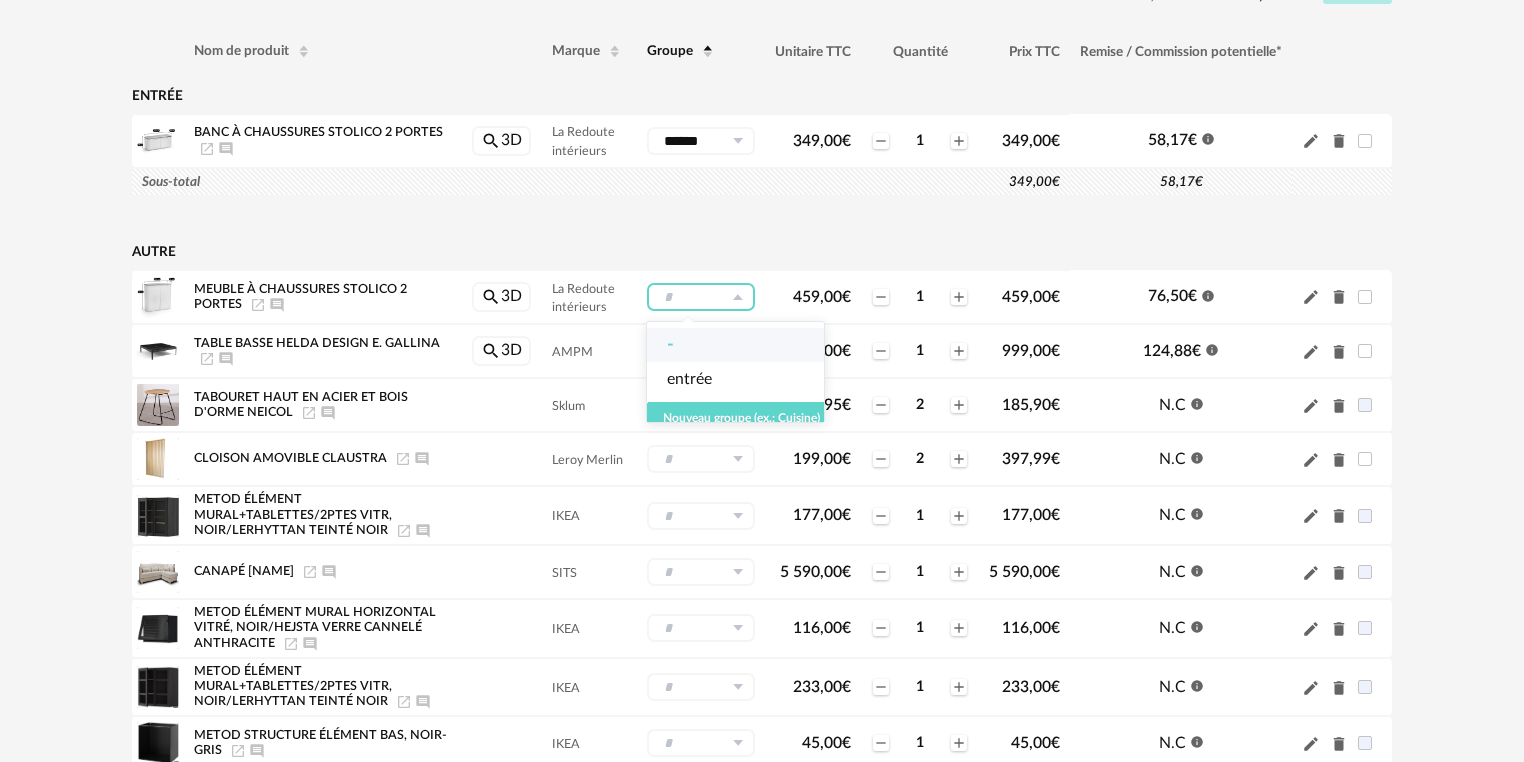 click on "-" at bounding box center [741, 345] 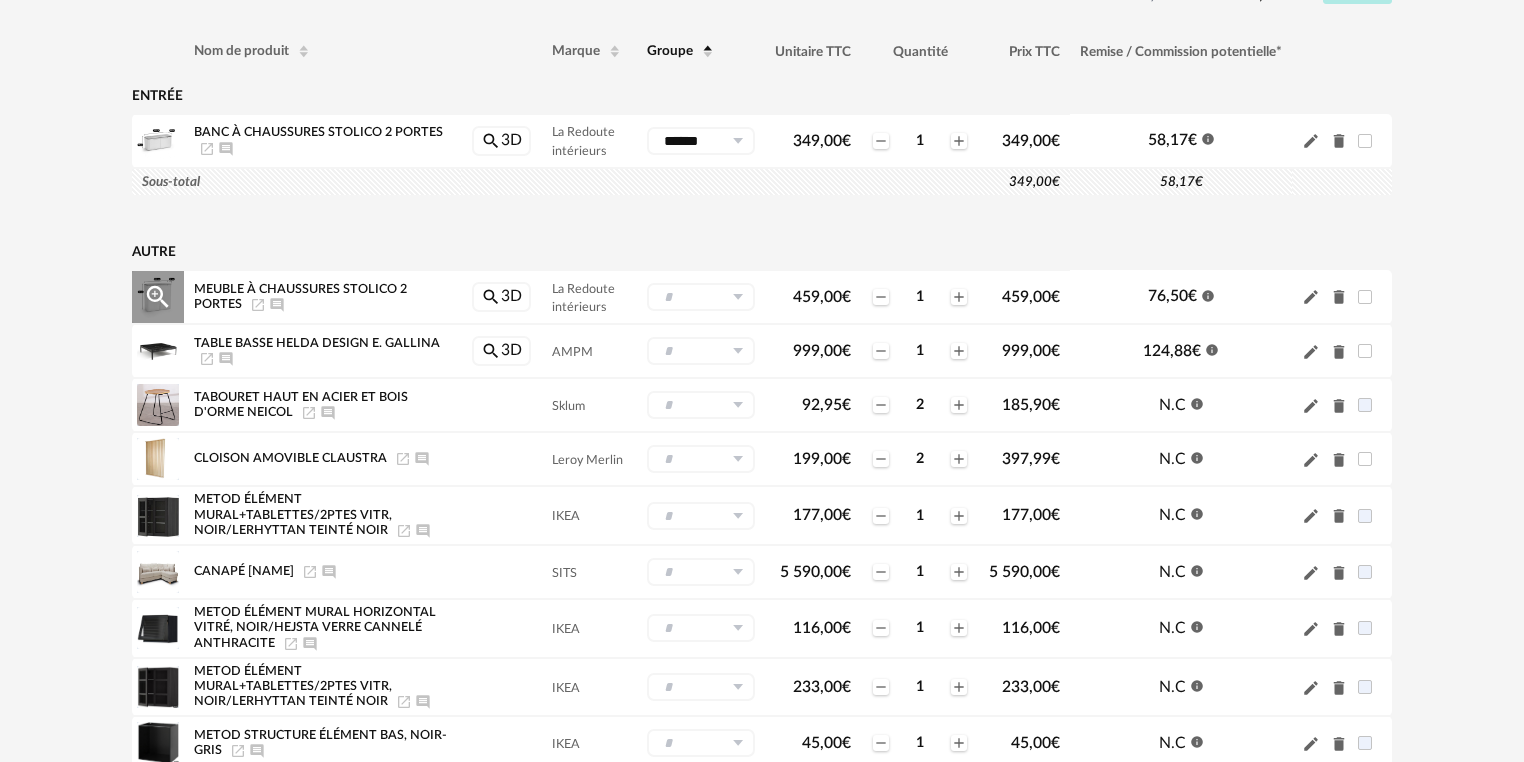 click at bounding box center (701, 297) 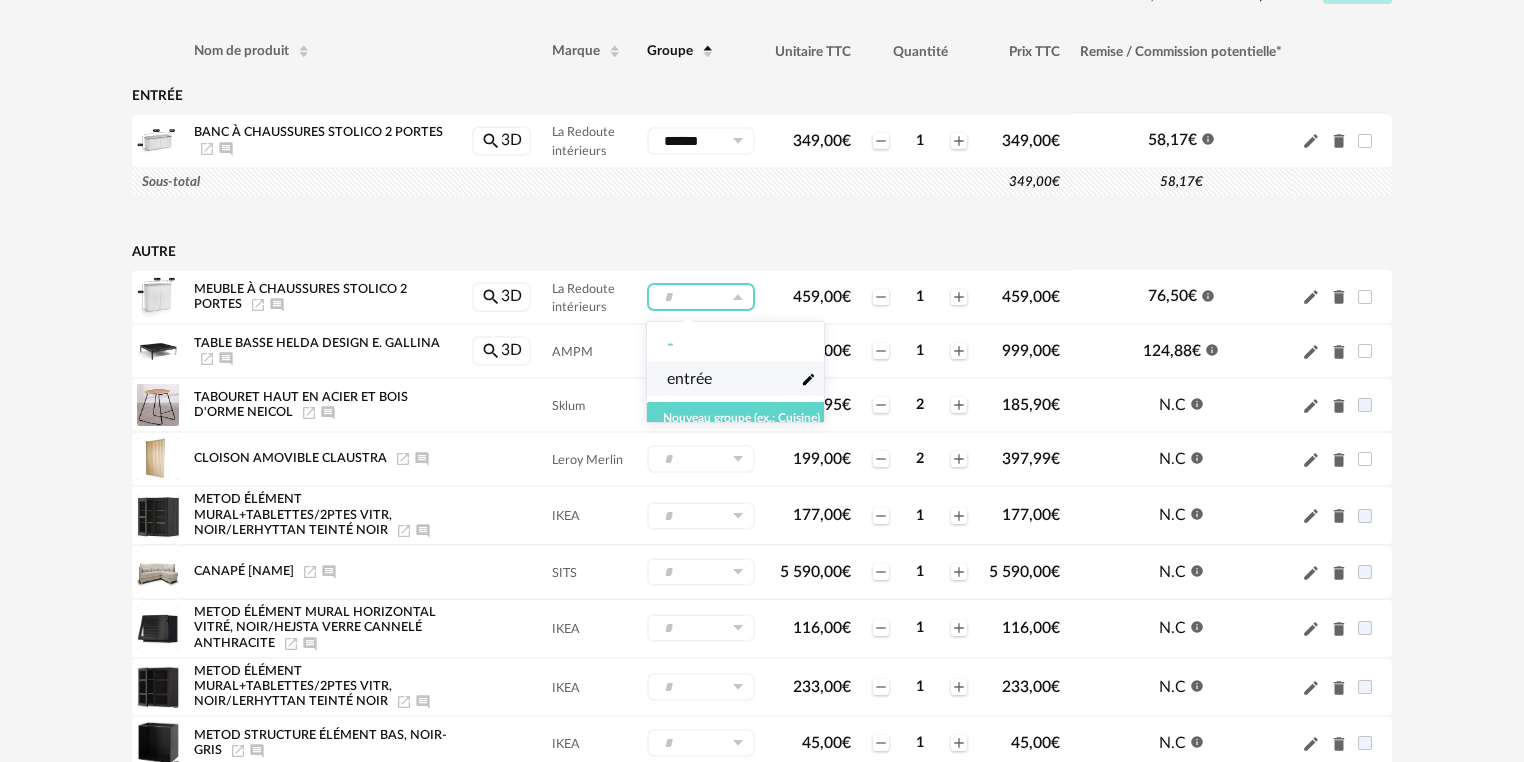 click on "entrée" at bounding box center [689, 379] 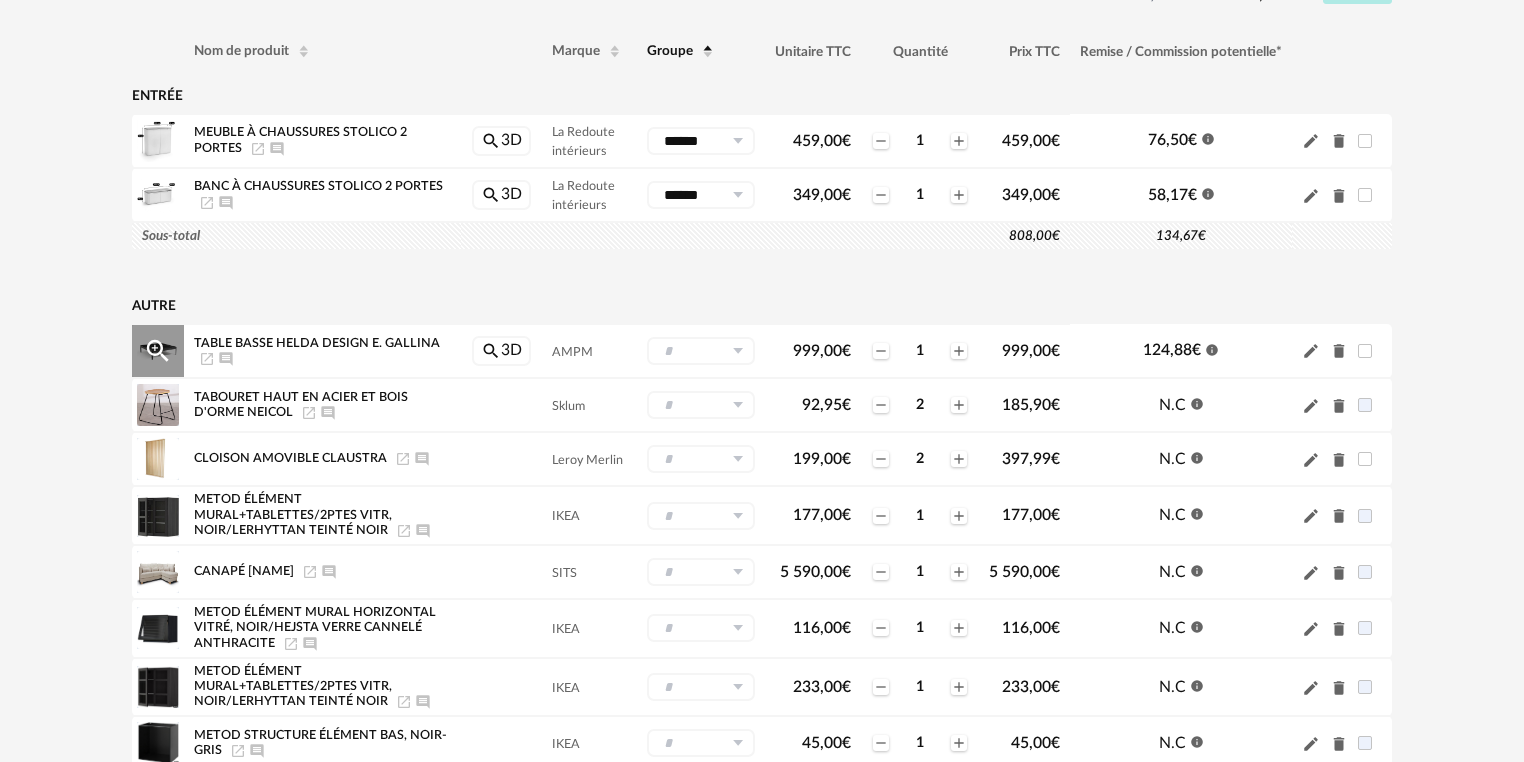 click at bounding box center (701, 351) 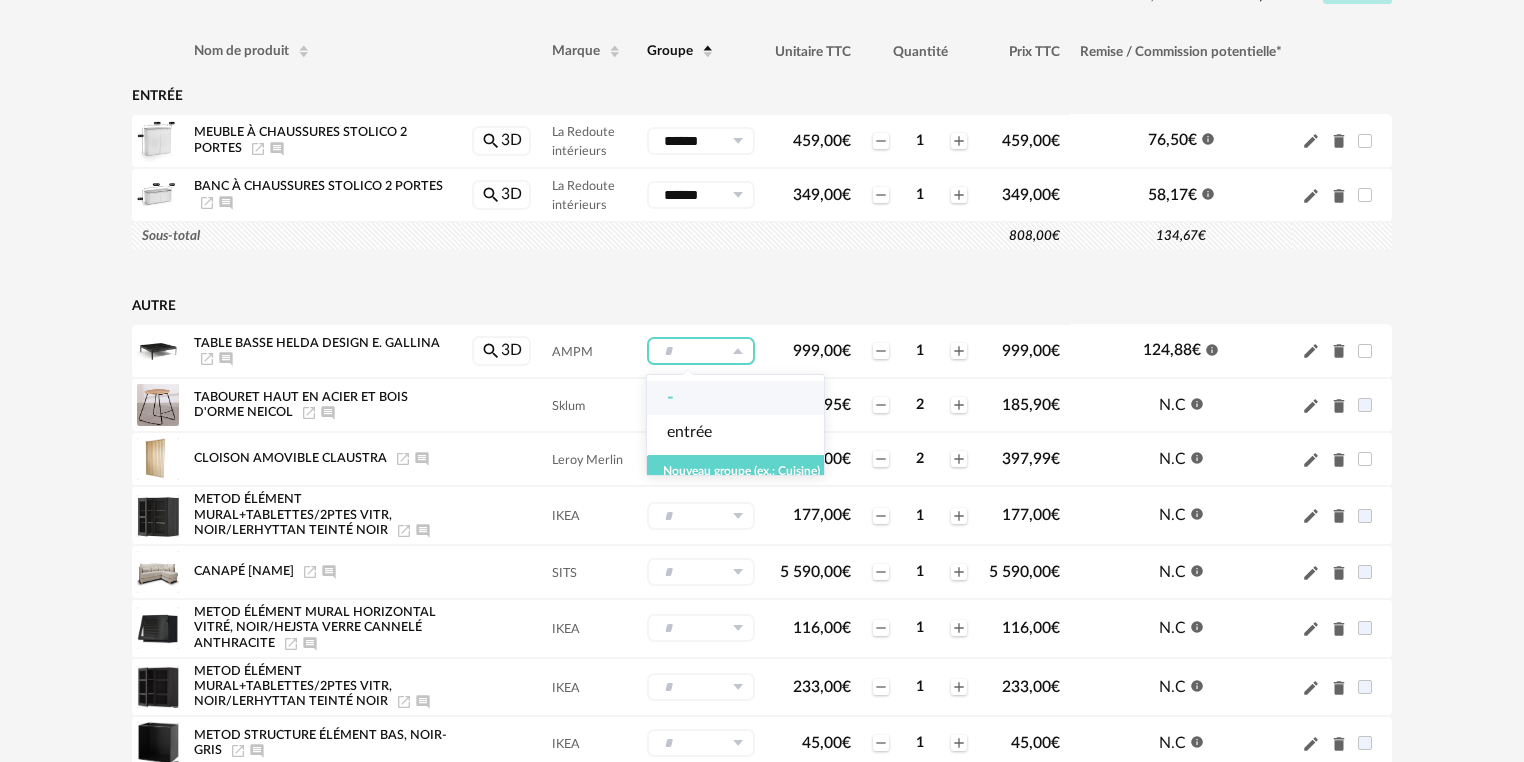 click on "-" at bounding box center (741, 398) 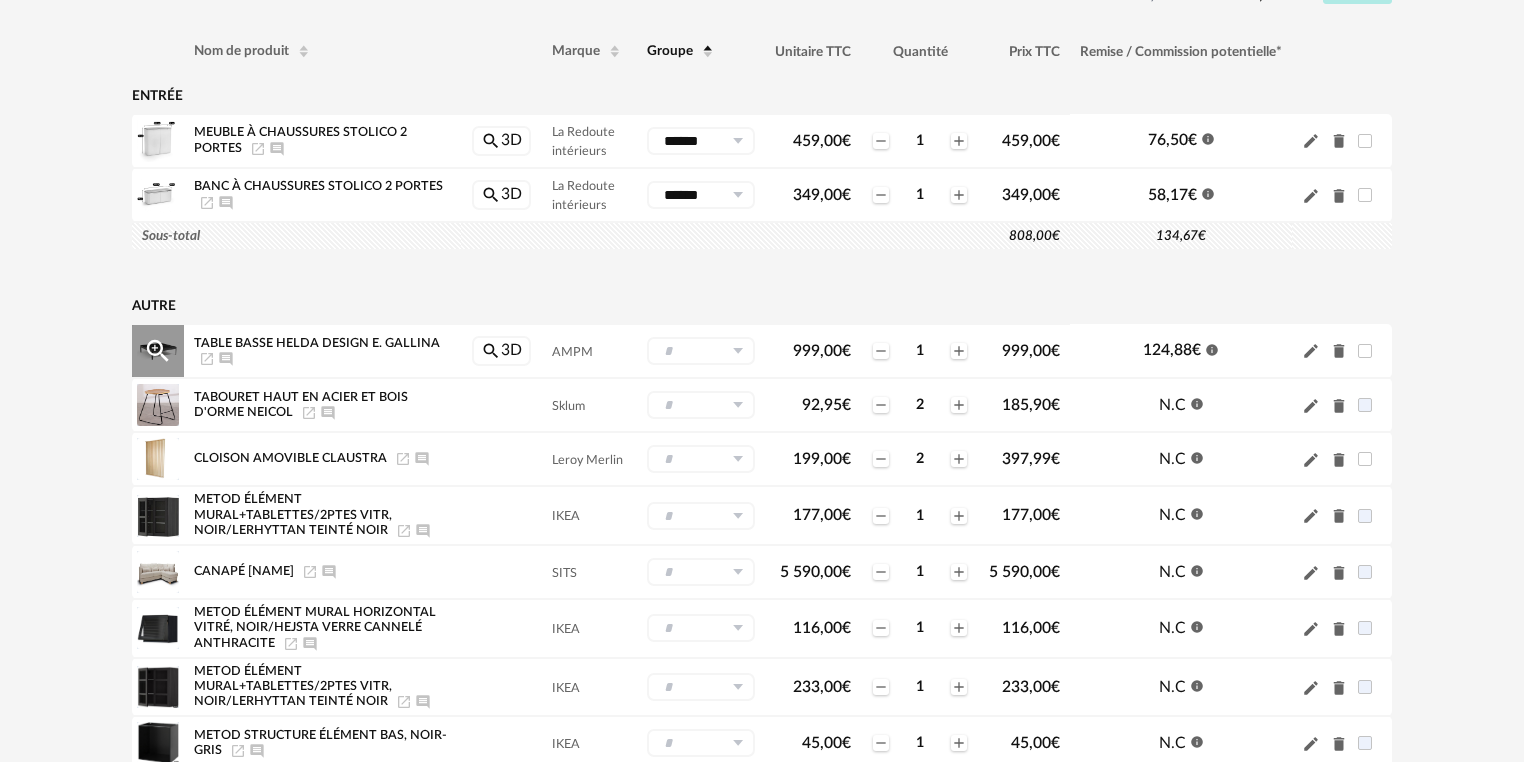 click at bounding box center (701, 351) 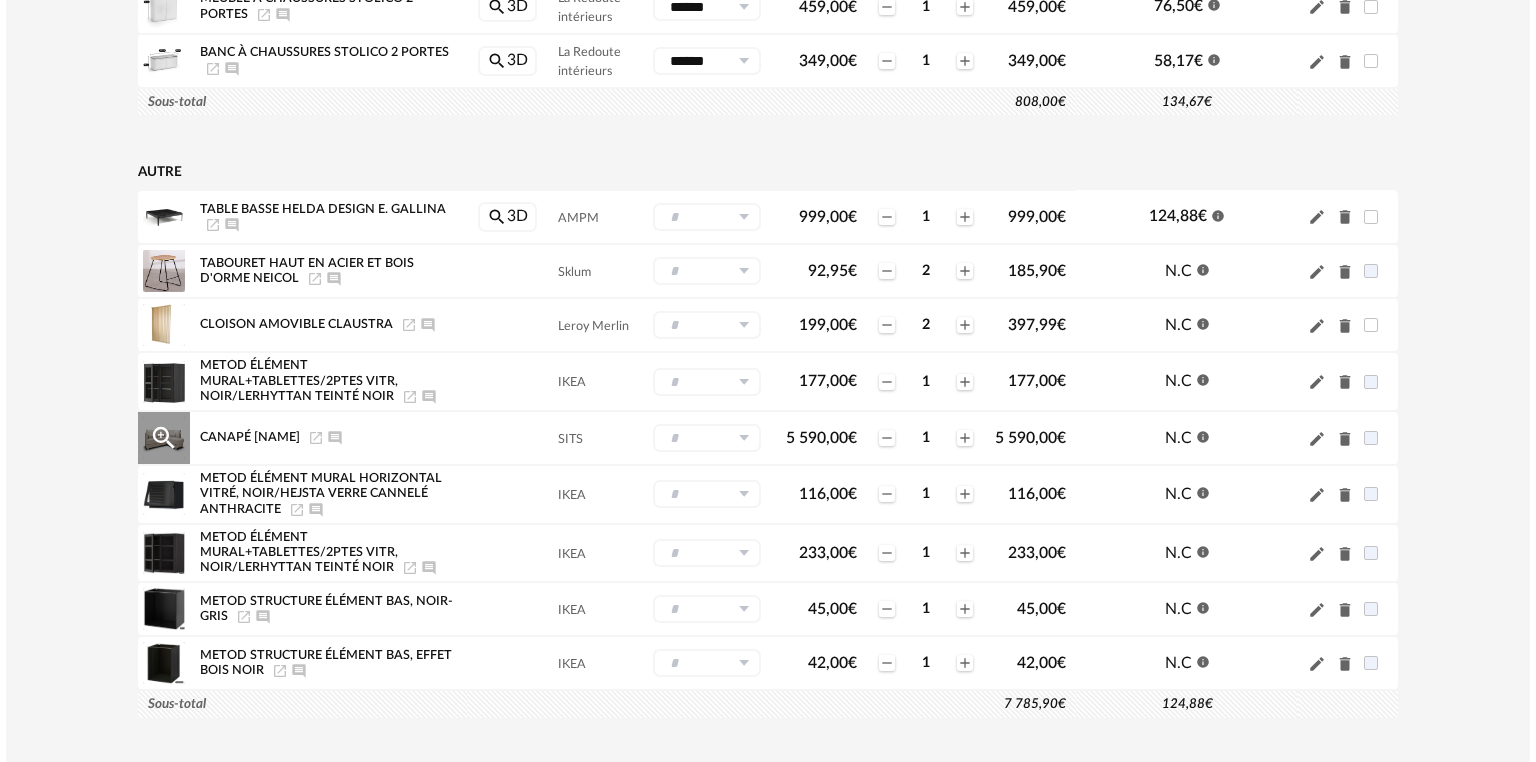 scroll, scrollTop: 400, scrollLeft: 0, axis: vertical 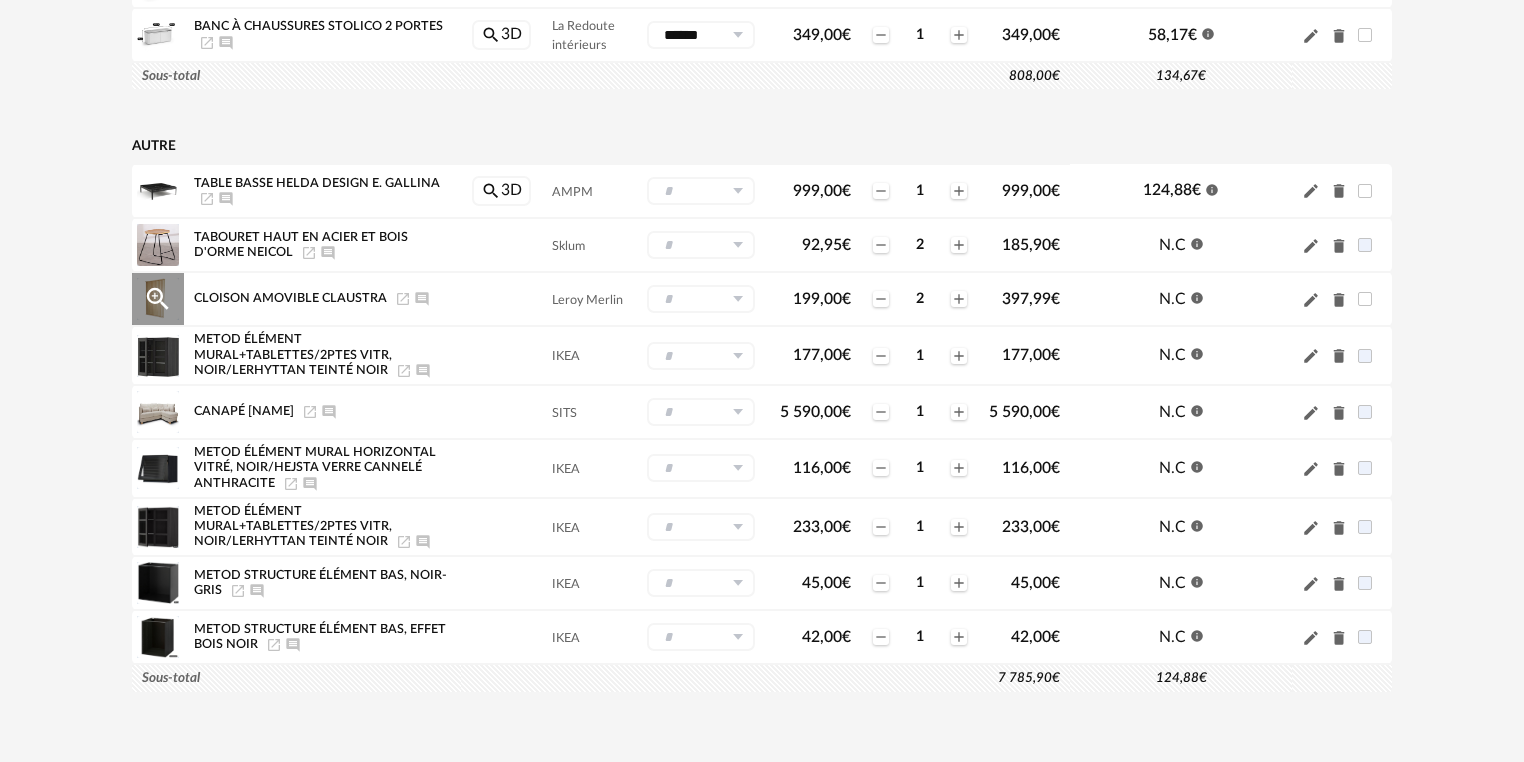 click at bounding box center [701, 299] 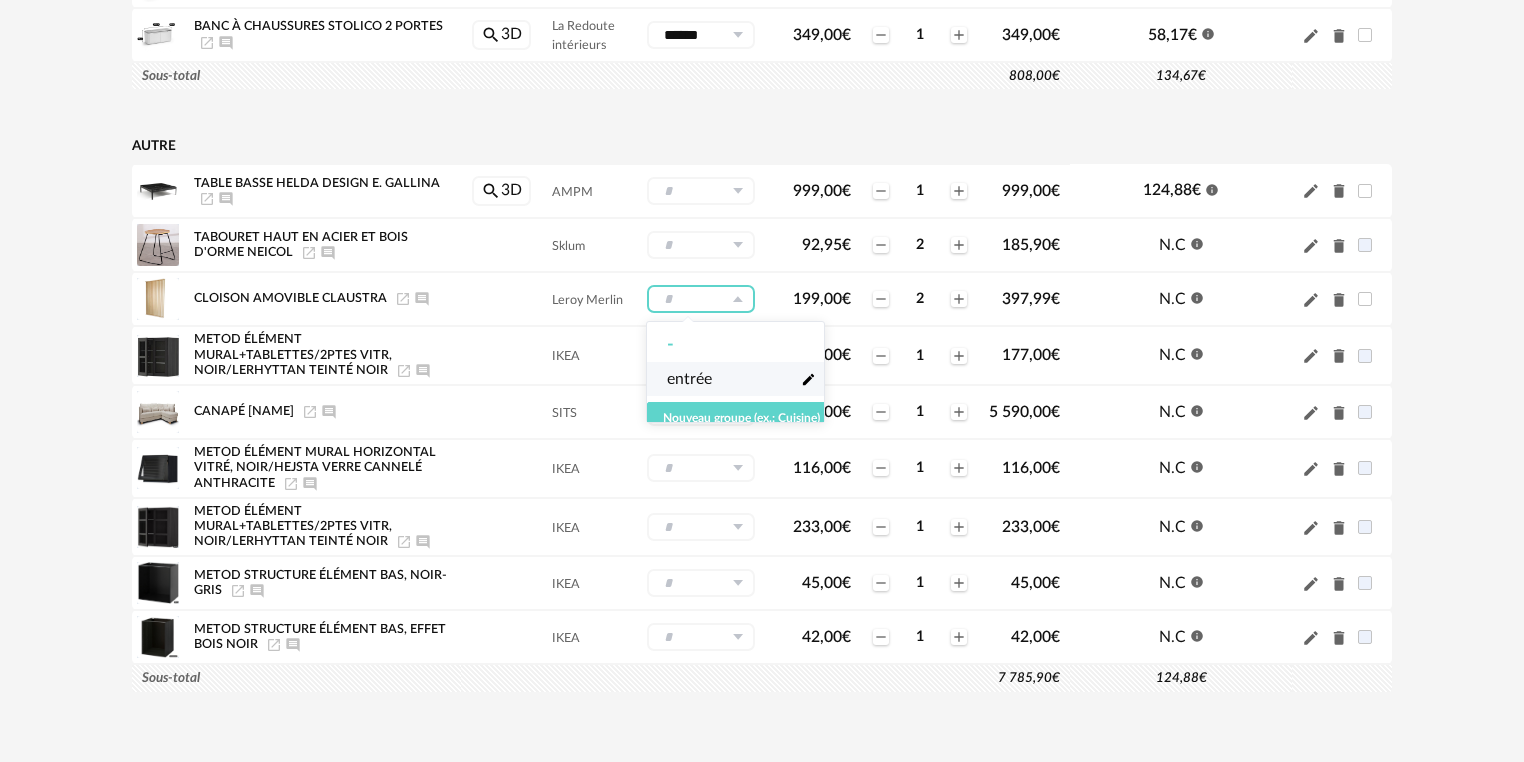 click on "entrée" at bounding box center [689, 379] 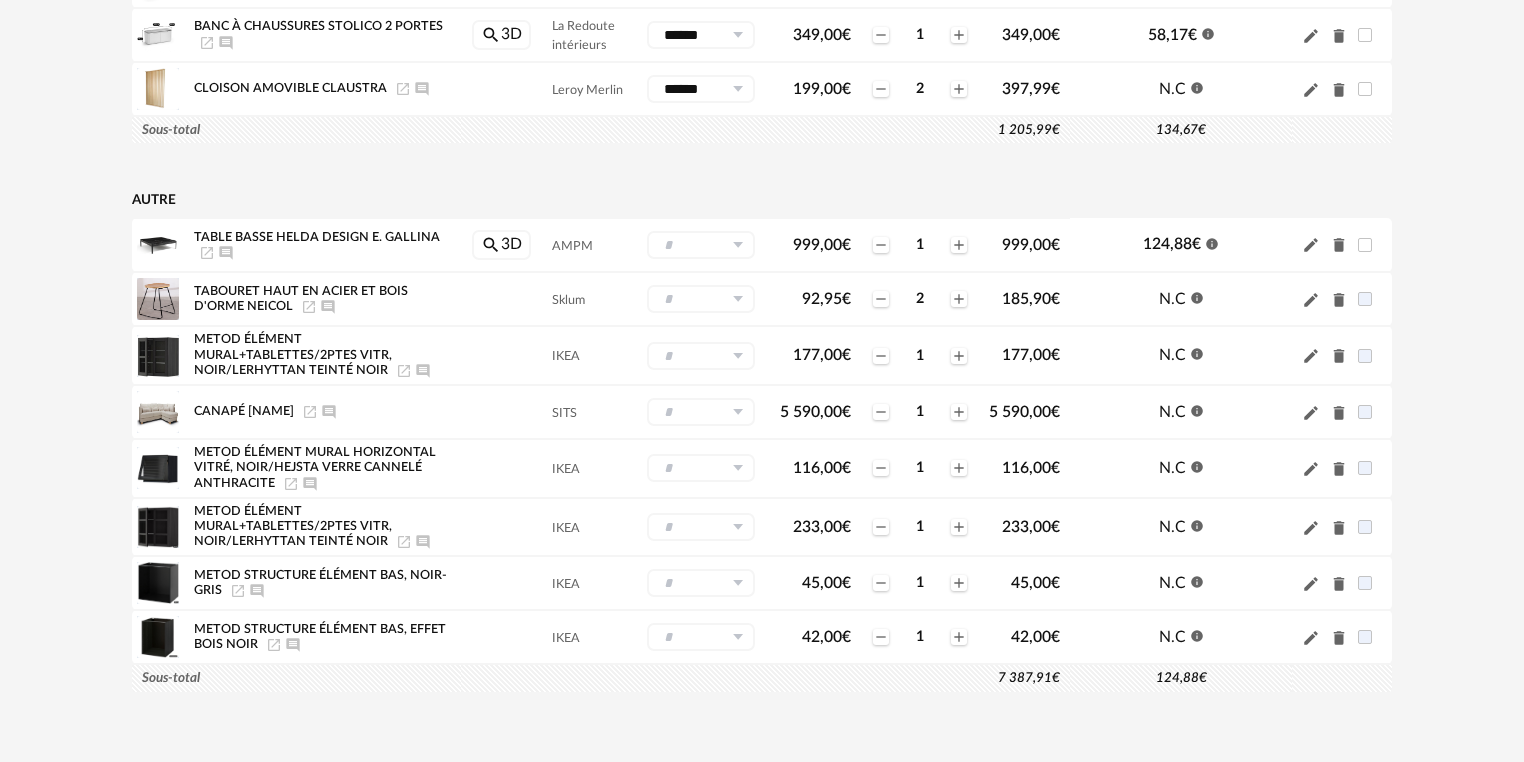 click on "Autre" at bounding box center (601, 200) 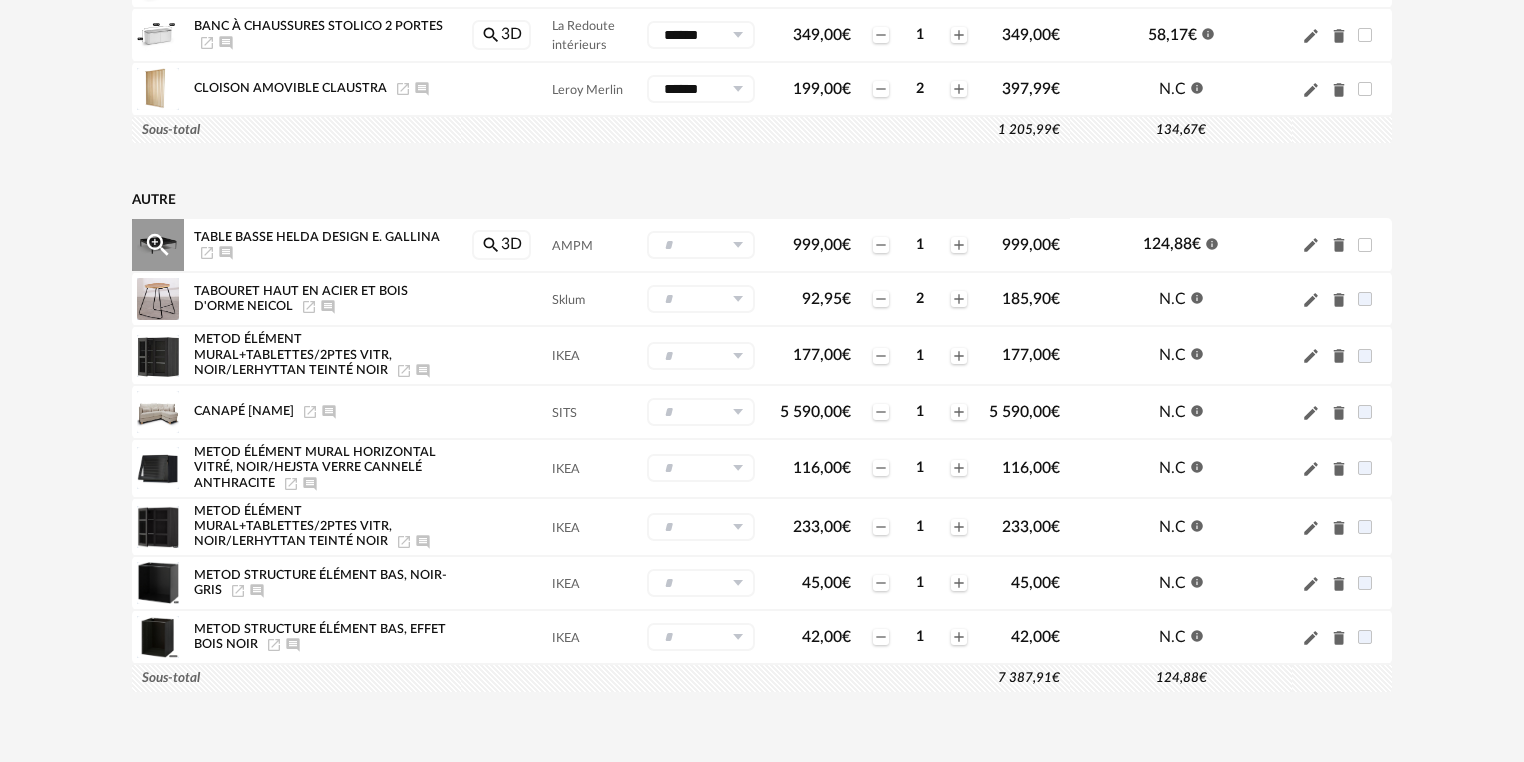 click at bounding box center [737, 245] 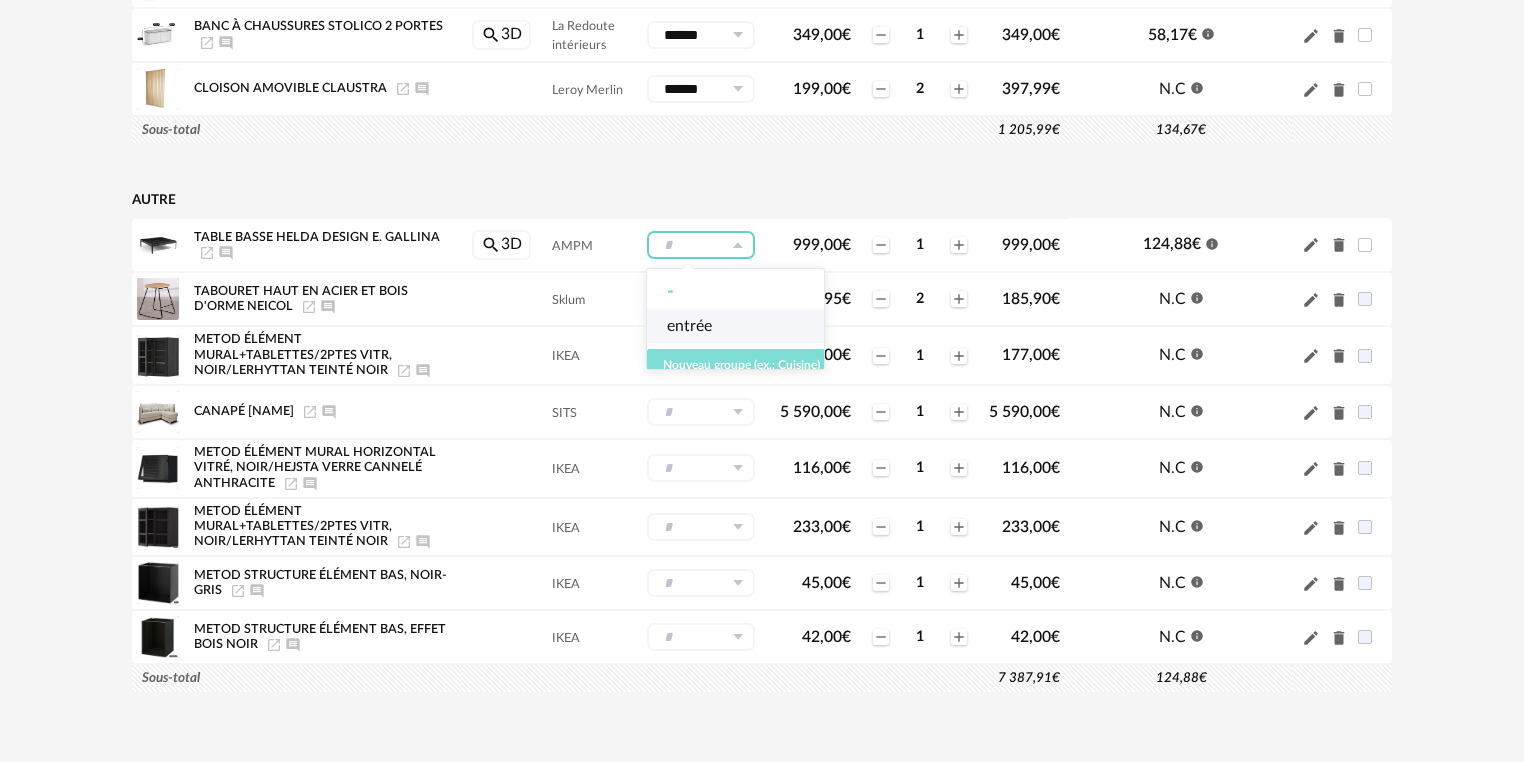click on "Nouveau groupe (ex.: Cuisine)" at bounding box center (741, 365) 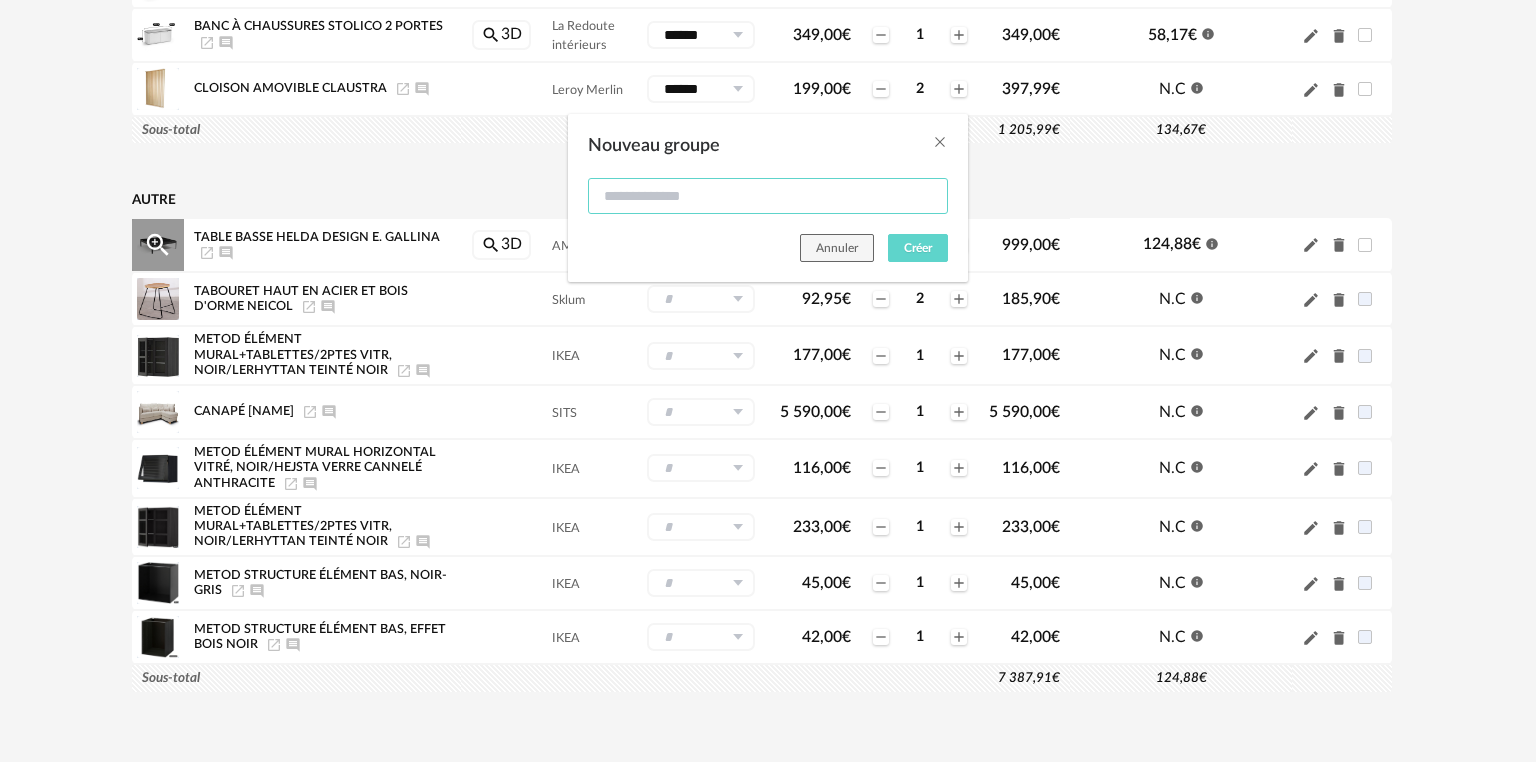 click at bounding box center [768, 196] 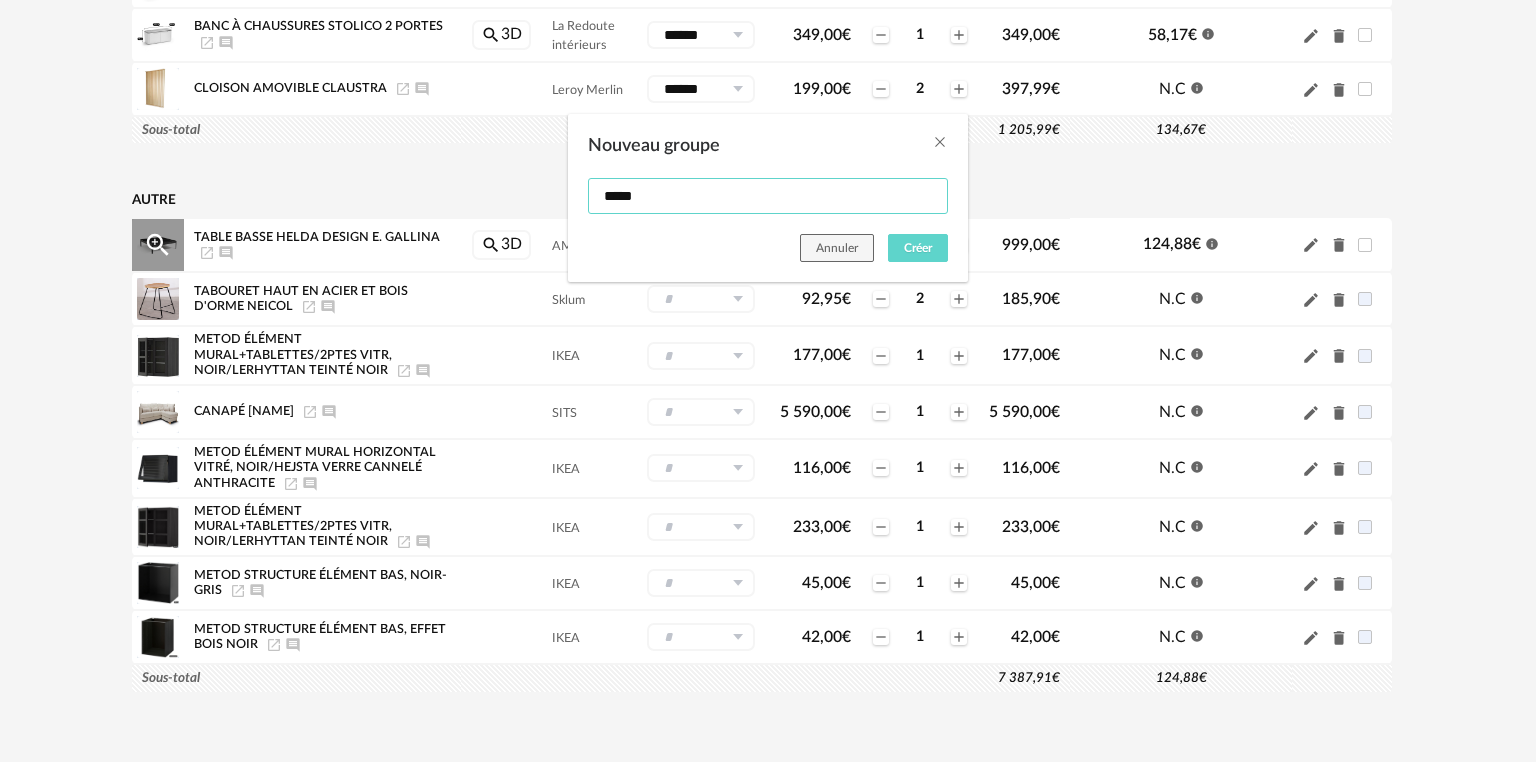 type on "*****" 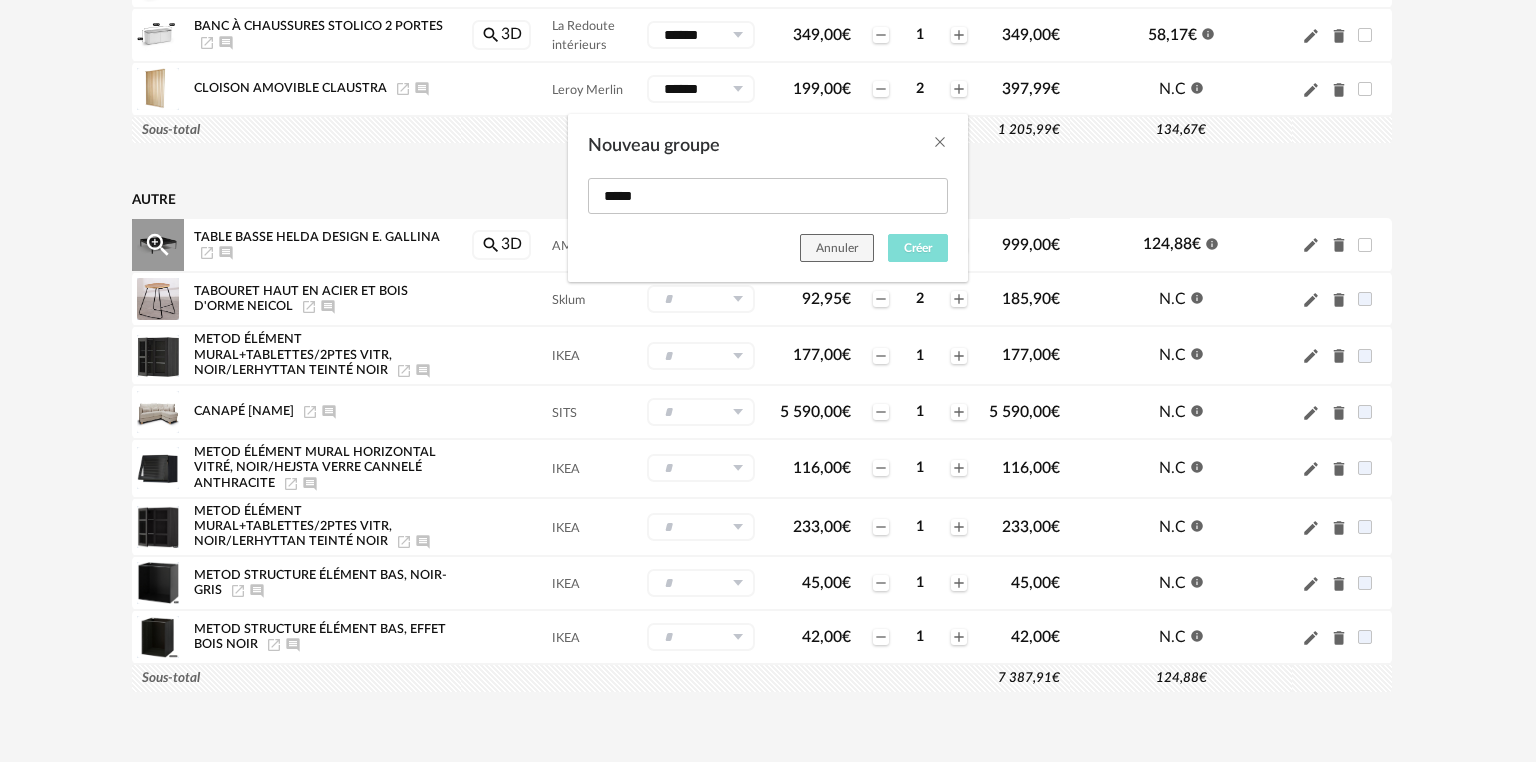 click on "Créer" at bounding box center (918, 248) 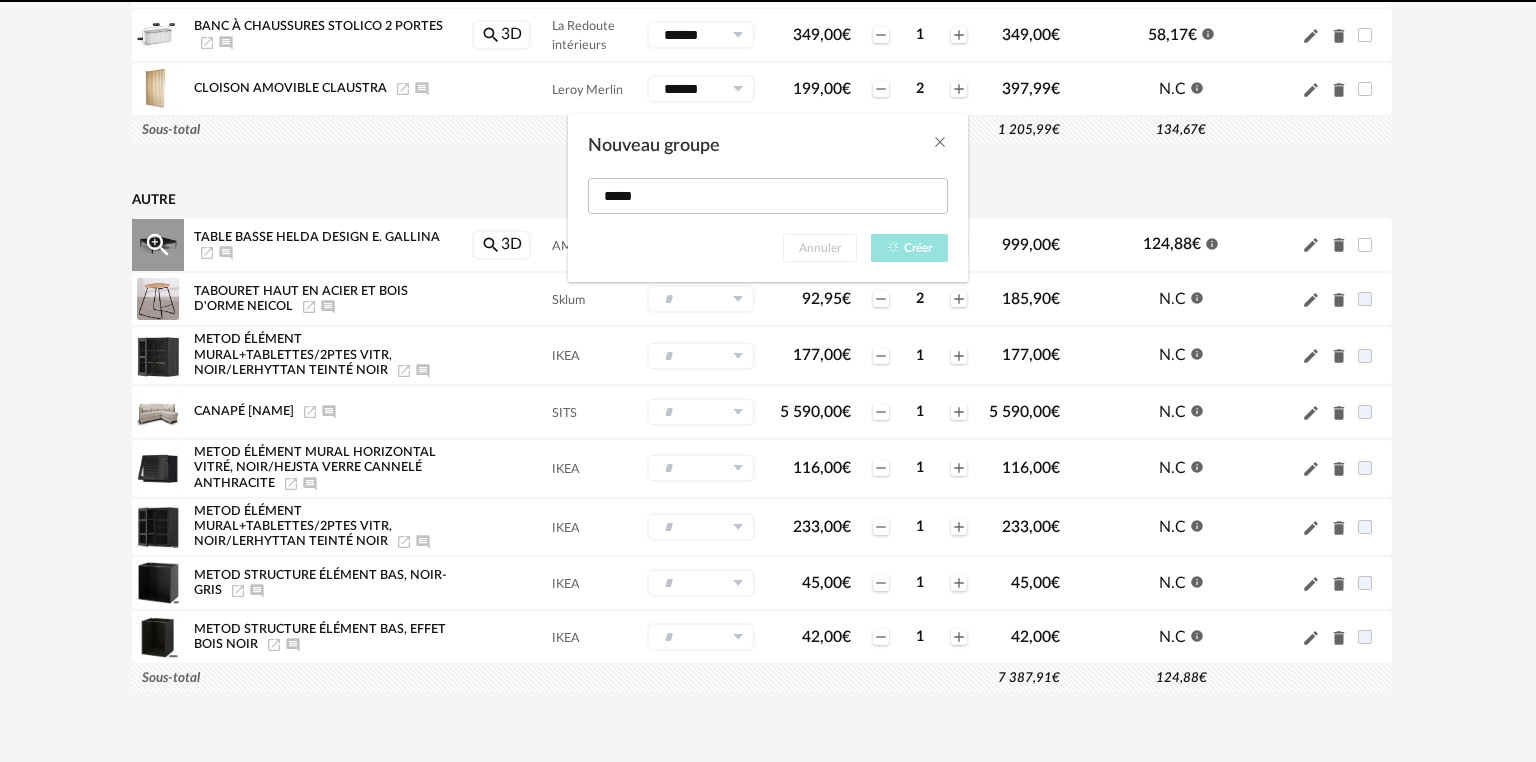 type on "*****" 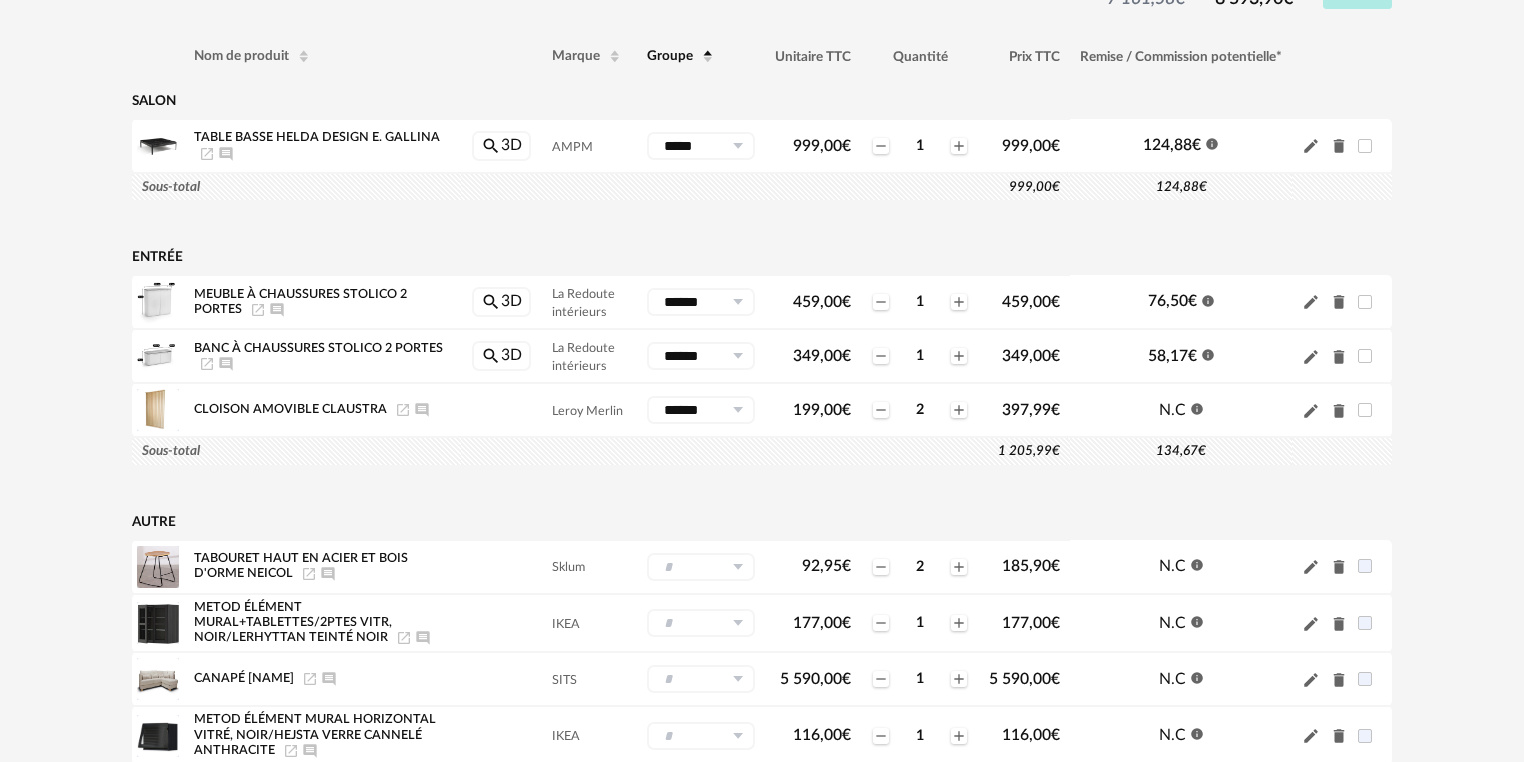 scroll, scrollTop: 315, scrollLeft: 0, axis: vertical 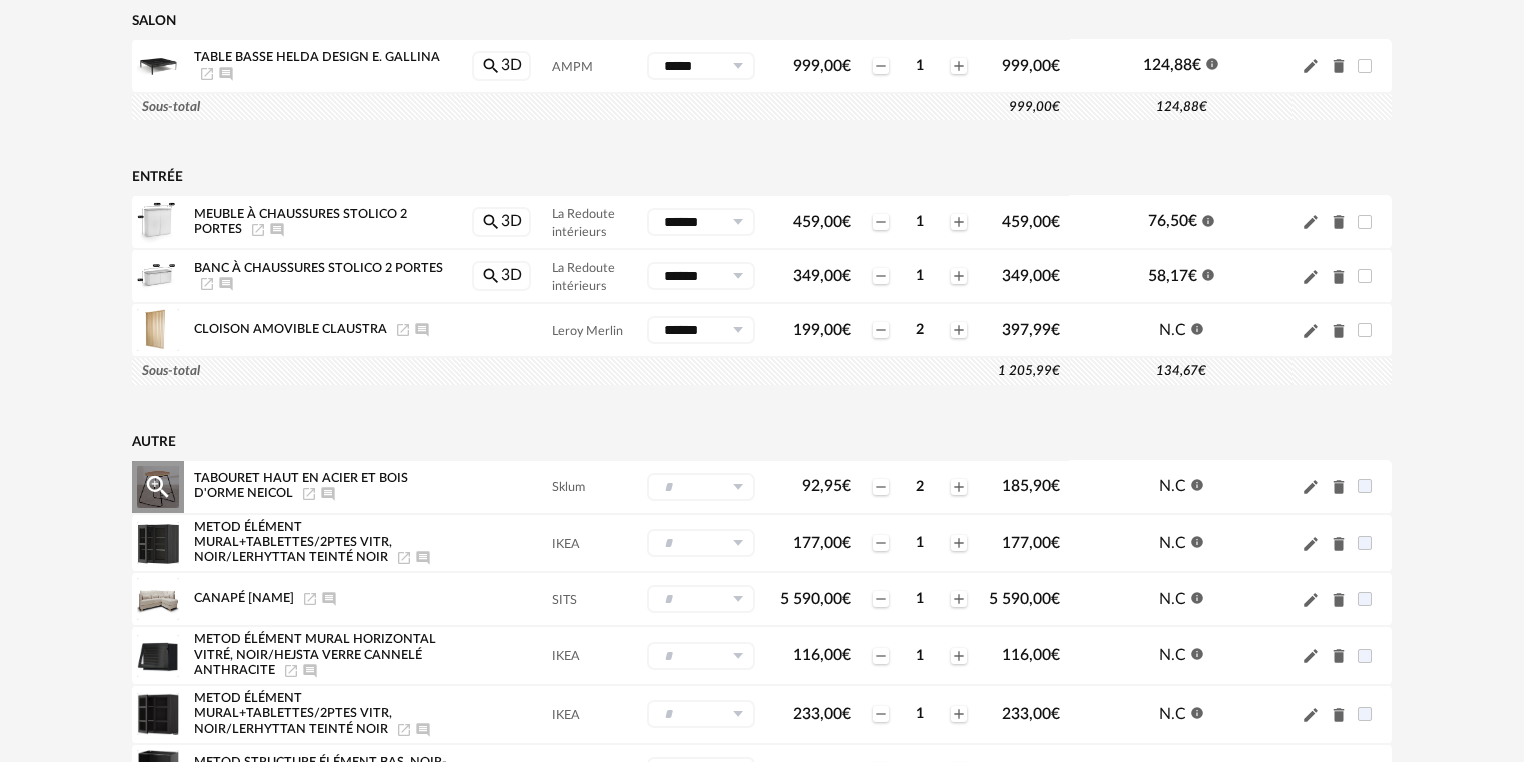 click at bounding box center [701, 487] 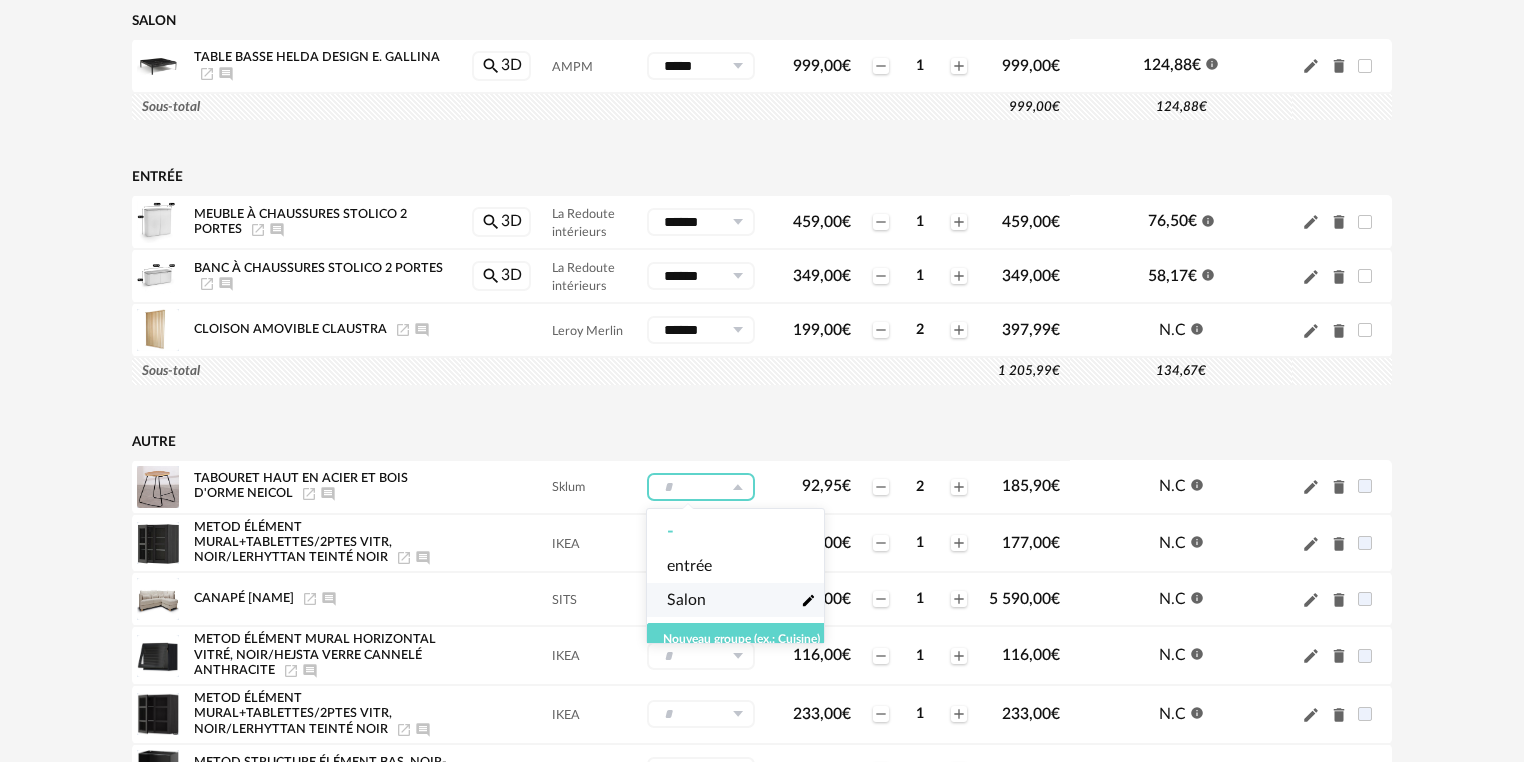 click on "Salon" at bounding box center [686, 600] 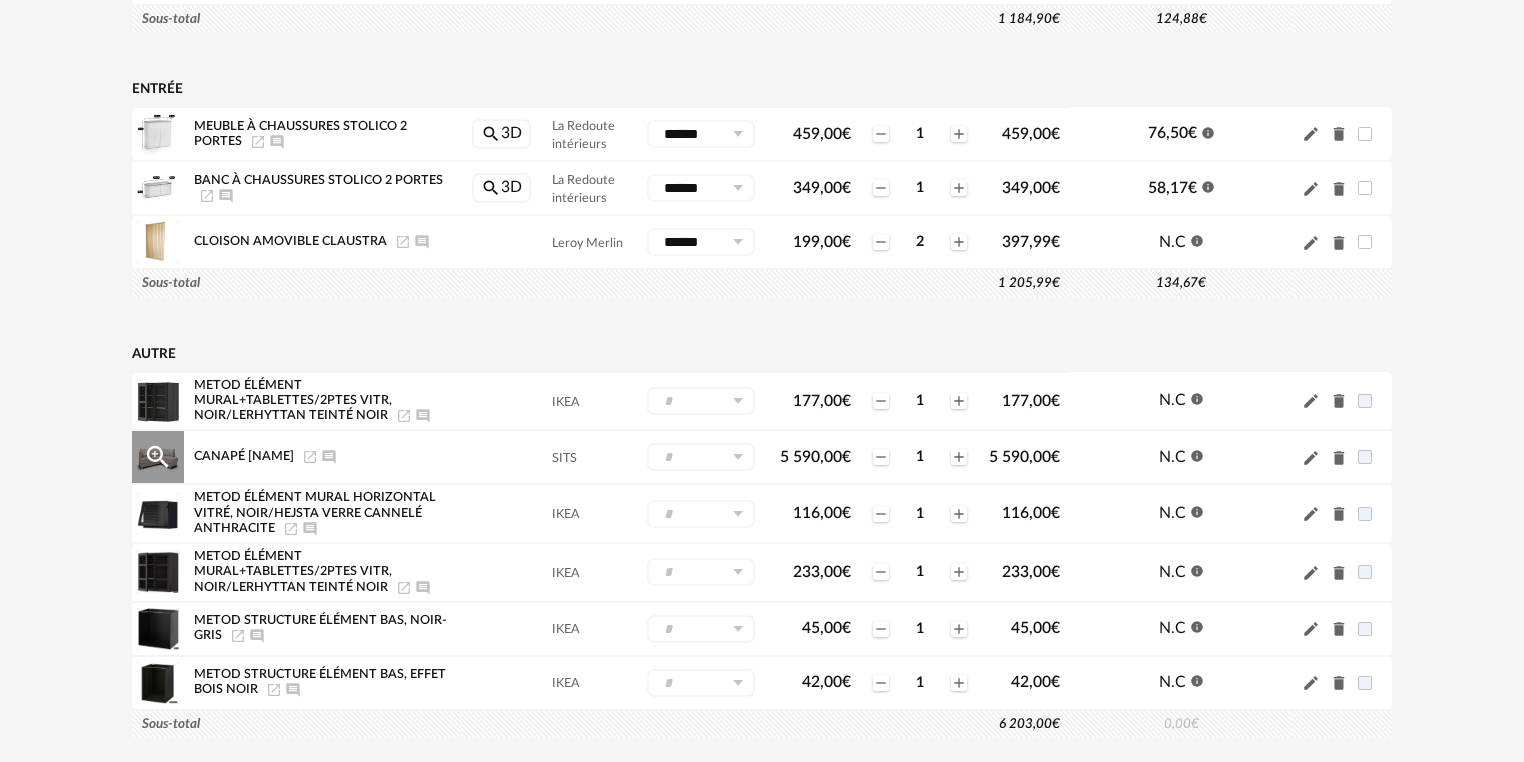 scroll, scrollTop: 475, scrollLeft: 0, axis: vertical 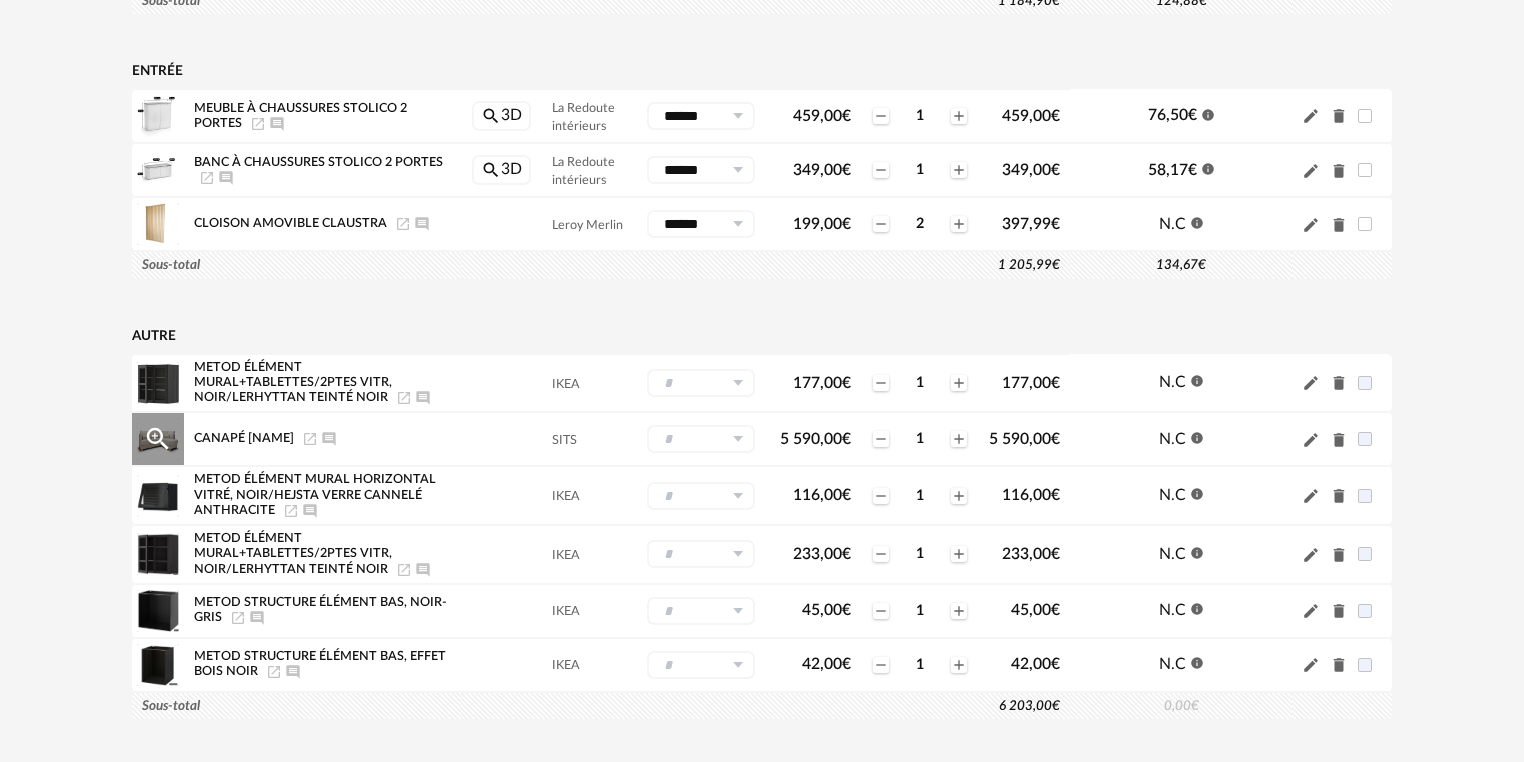 click on "SITS" at bounding box center [589, 439] 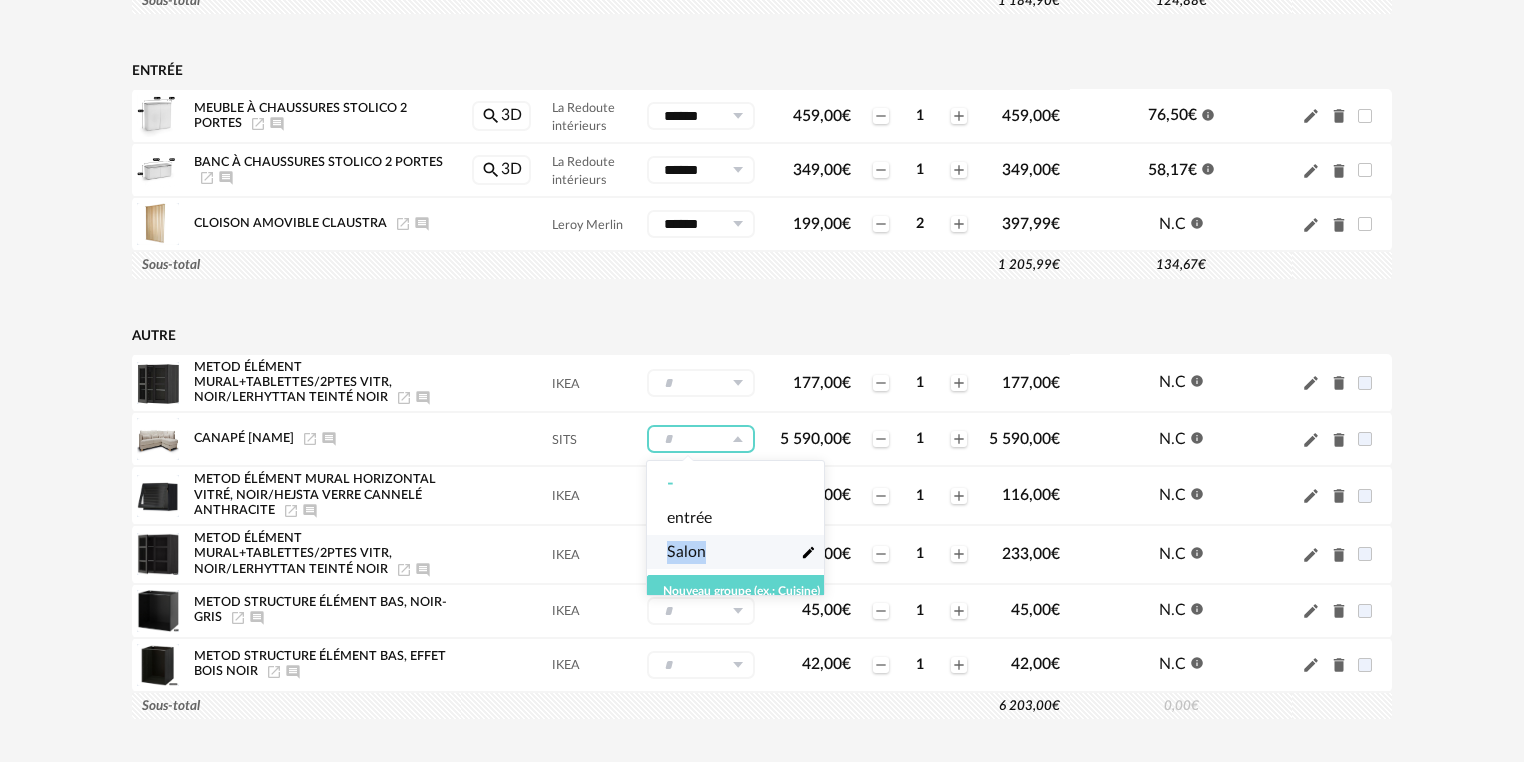 drag, startPoint x: 711, startPoint y: 514, endPoint x: 718, endPoint y: 556, distance: 42.579338 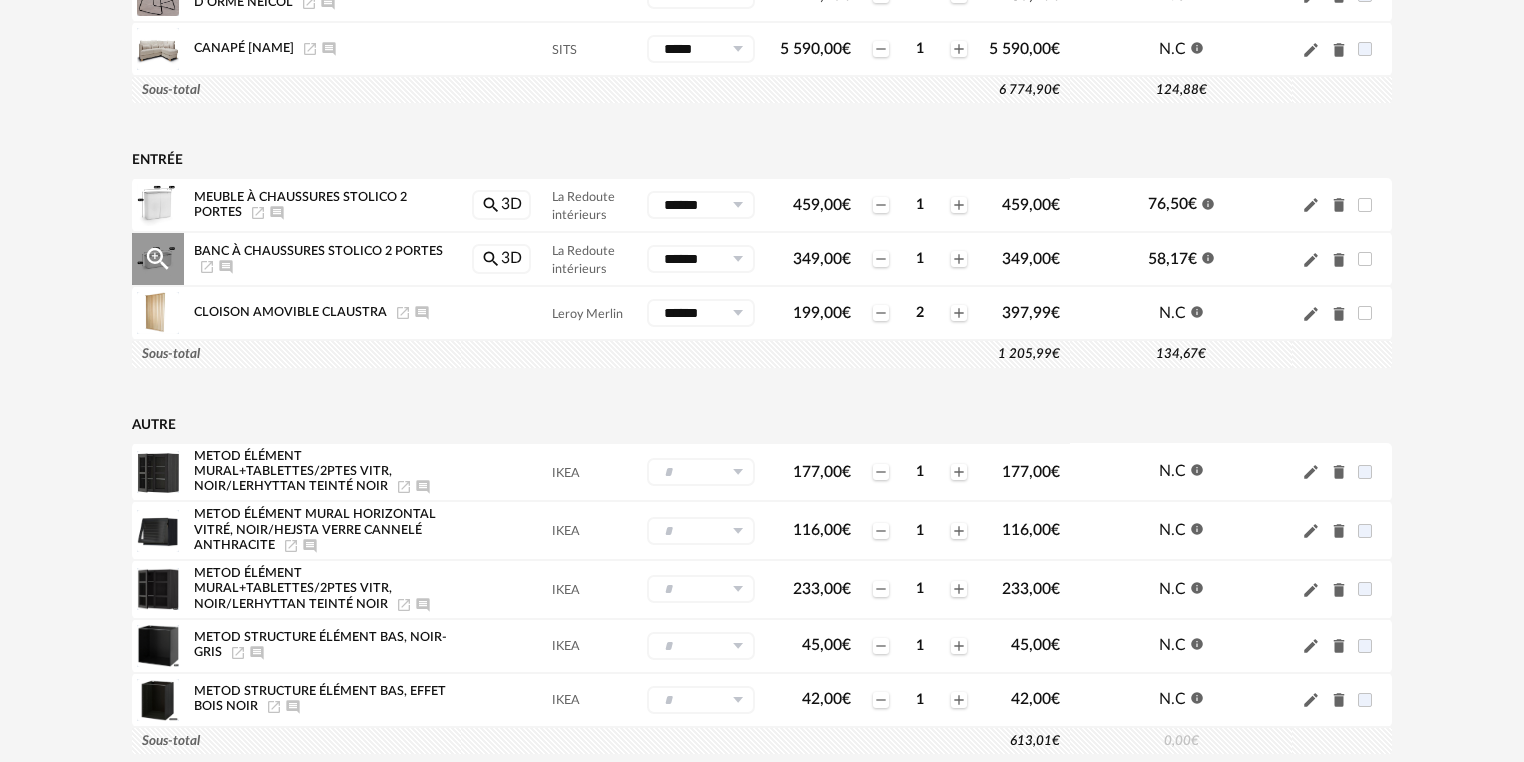 scroll, scrollTop: 528, scrollLeft: 0, axis: vertical 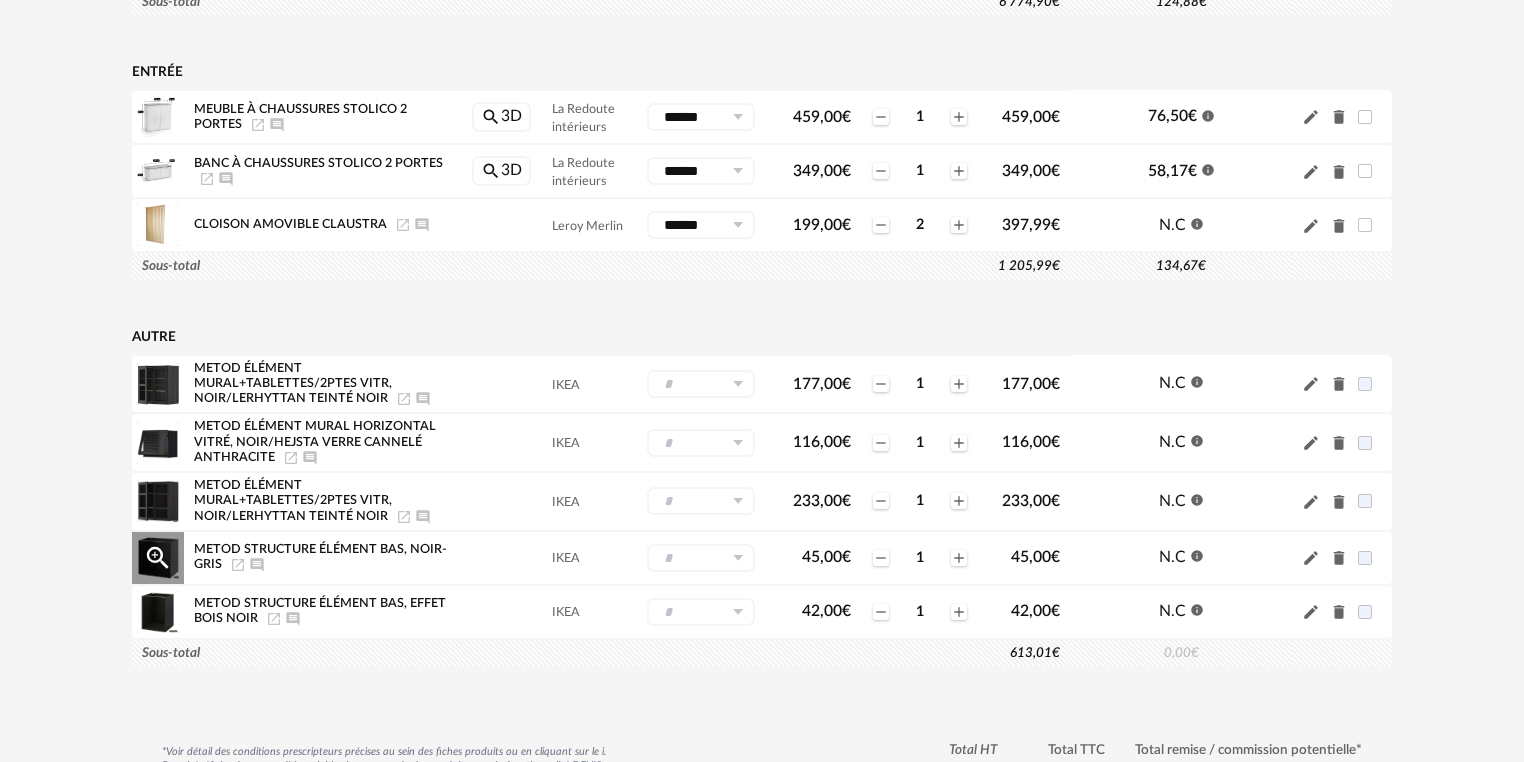 click at bounding box center (701, 558) 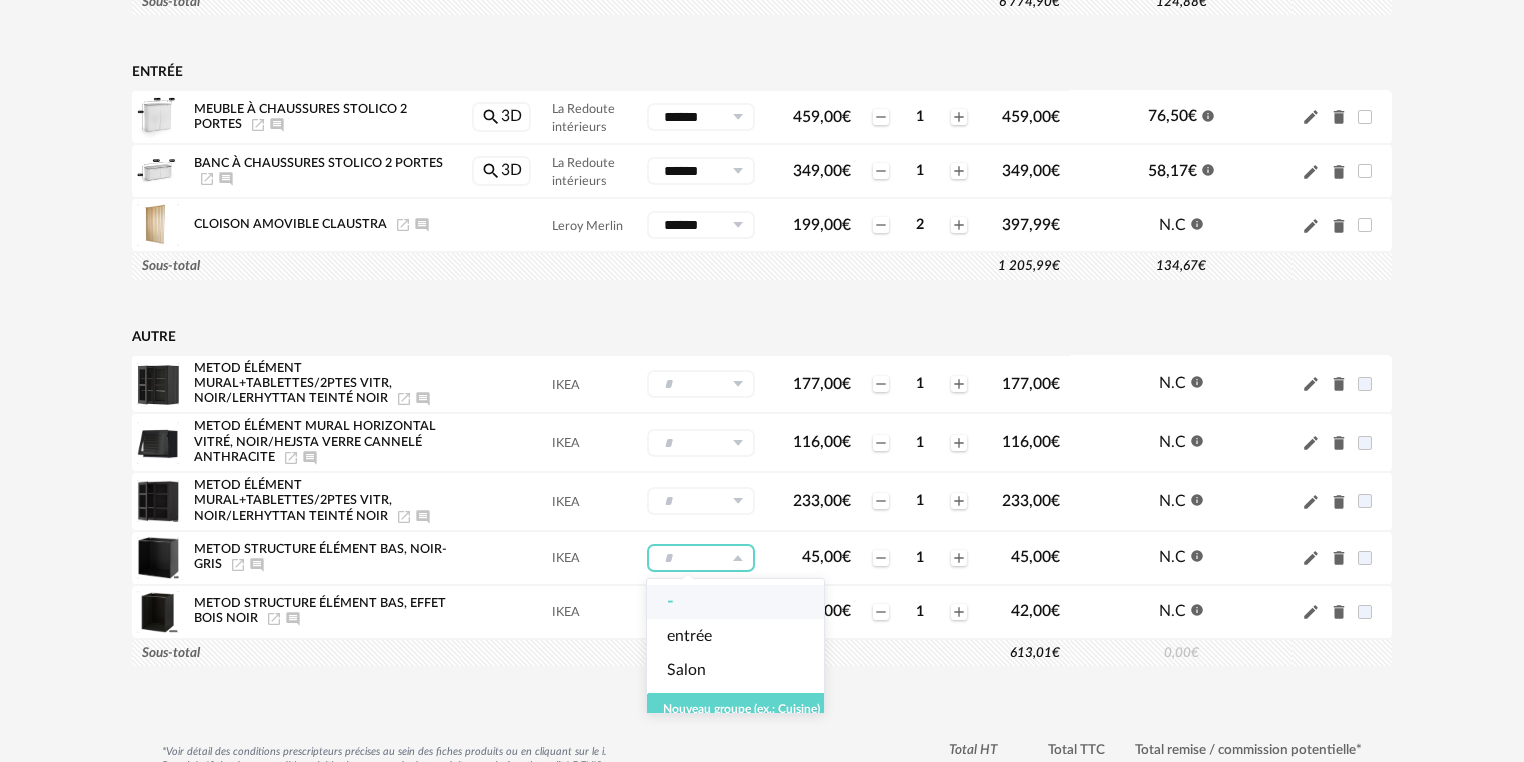 click at bounding box center (762, 300) 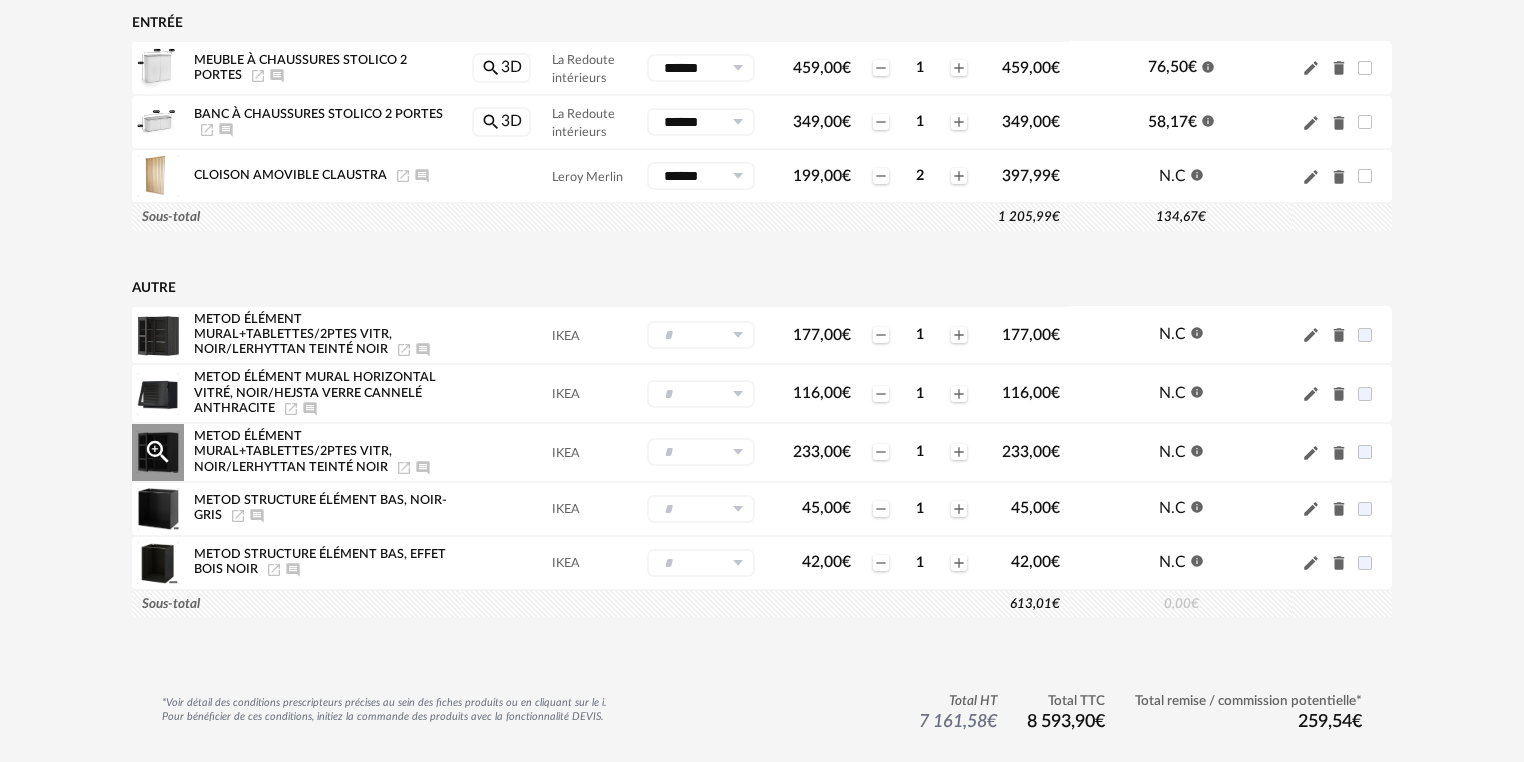 scroll, scrollTop: 608, scrollLeft: 0, axis: vertical 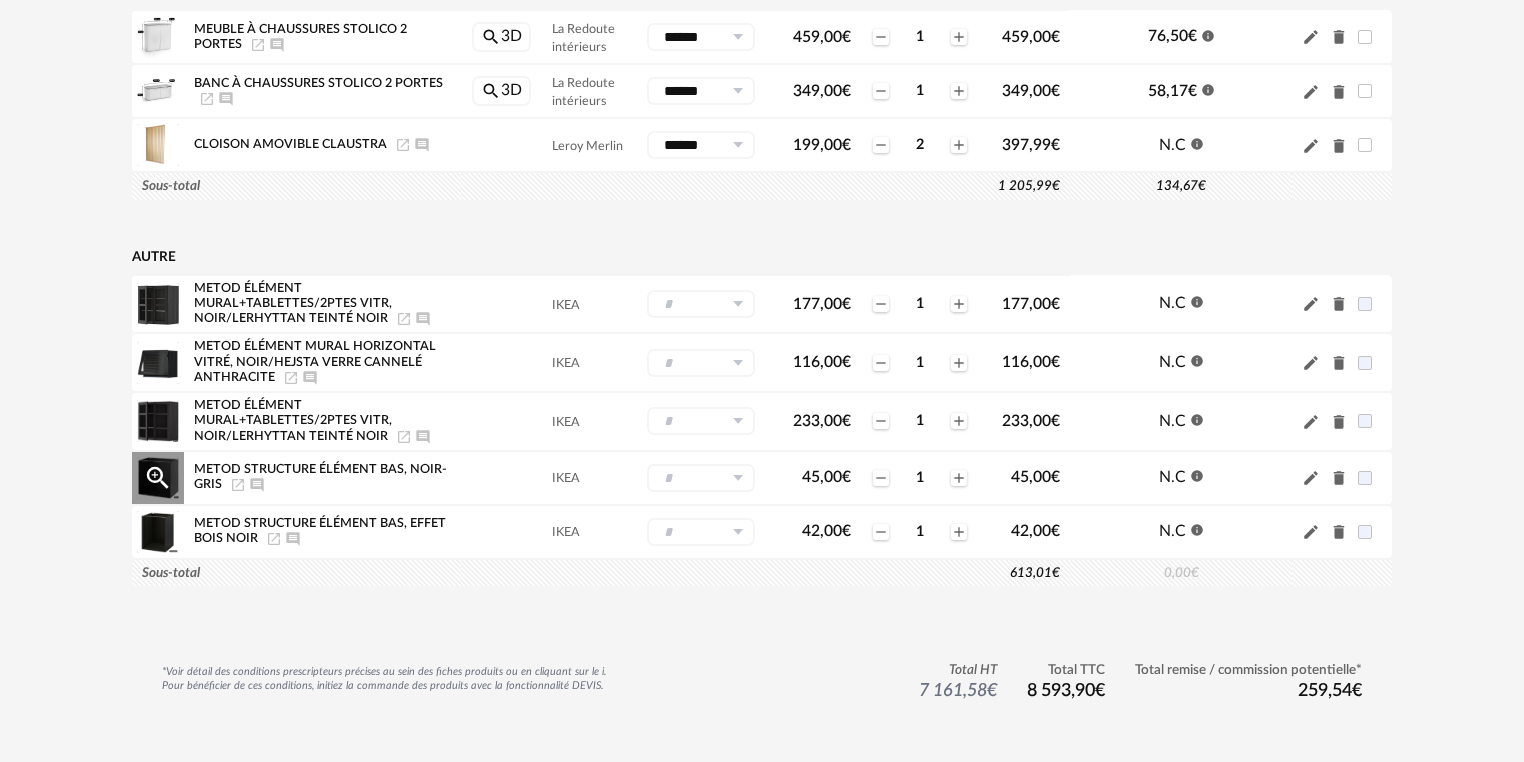 click at bounding box center [701, 478] 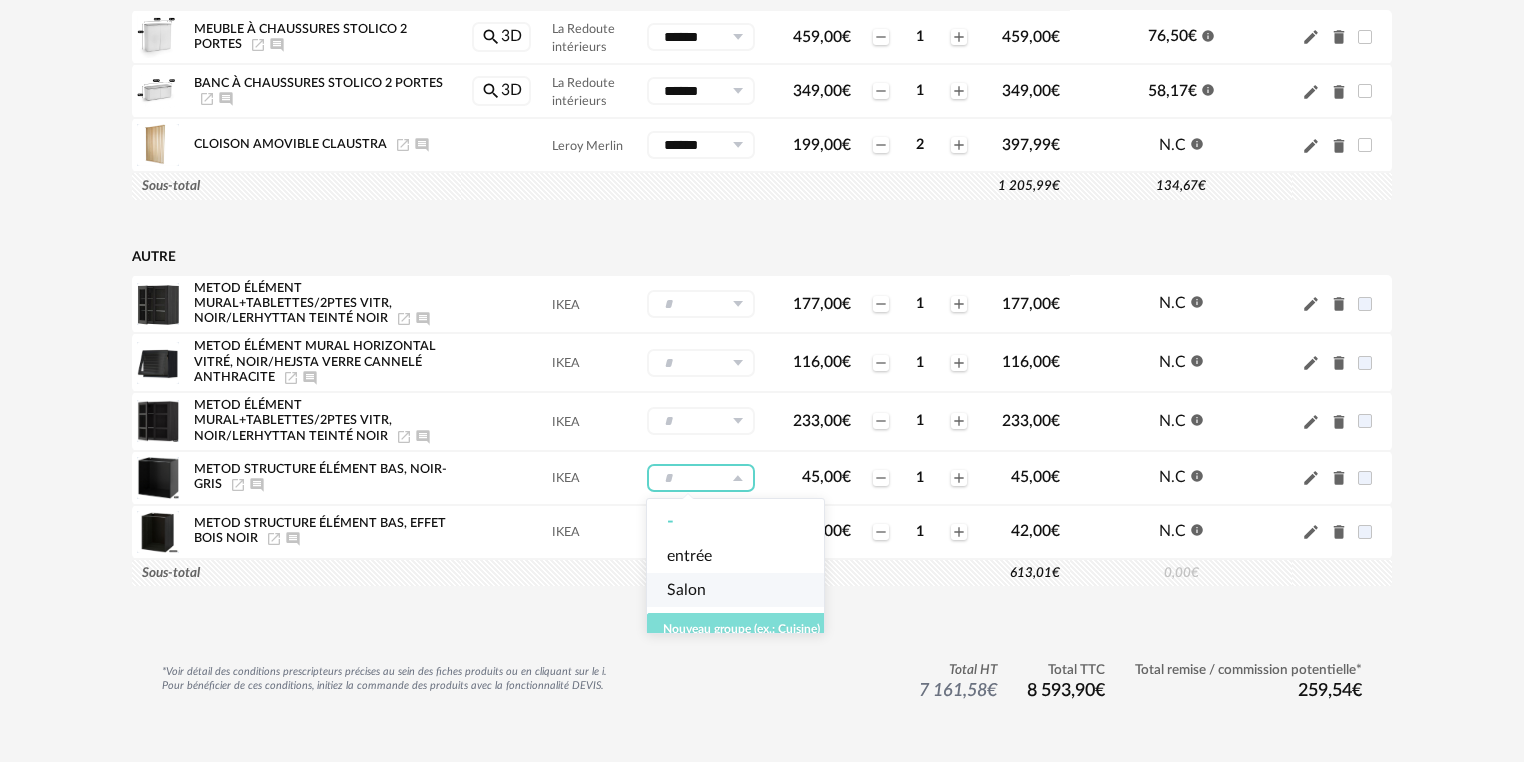 click on "Nouveau groupe (ex.: Cuisine)" at bounding box center (741, 629) 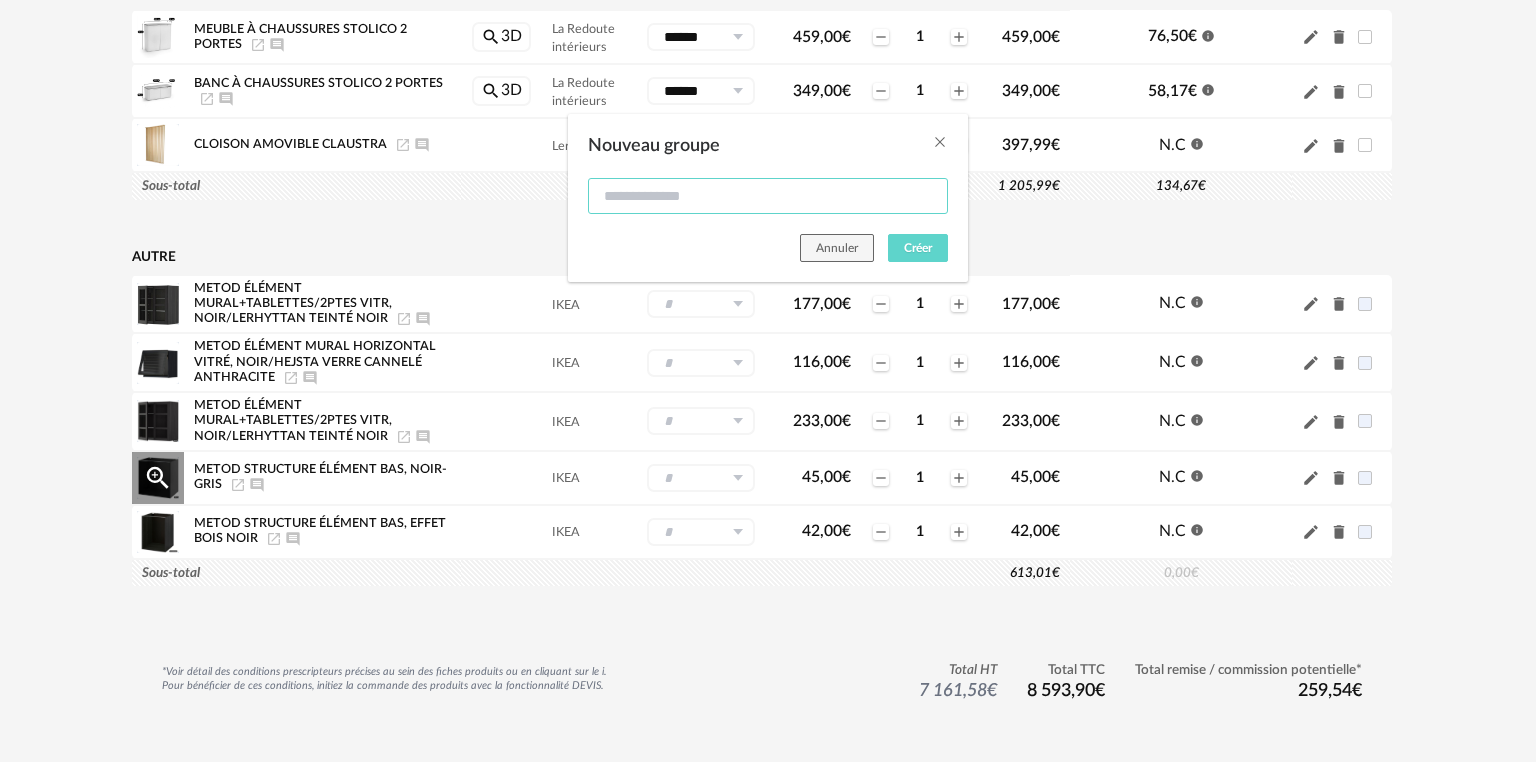 click at bounding box center (768, 196) 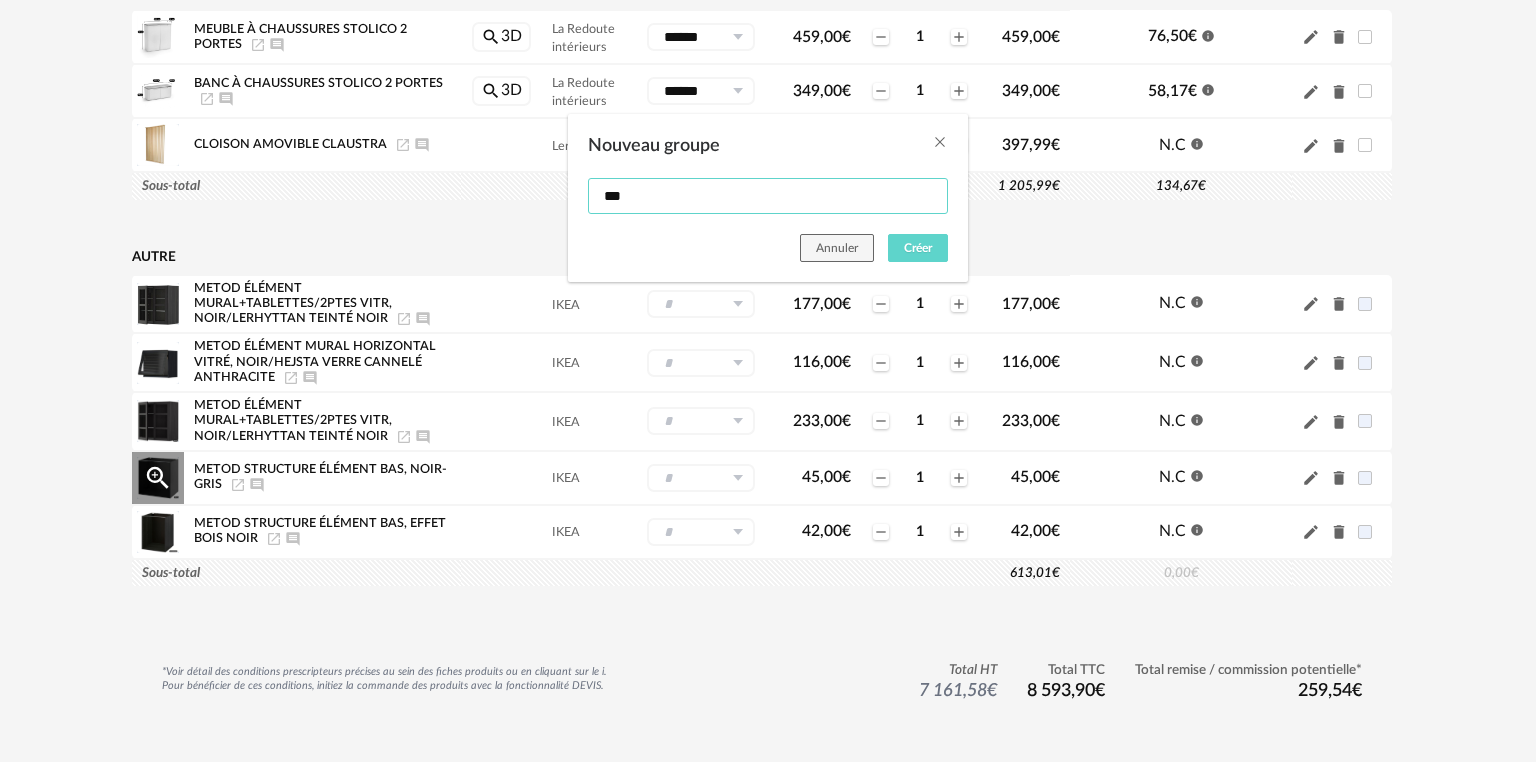 type on "***" 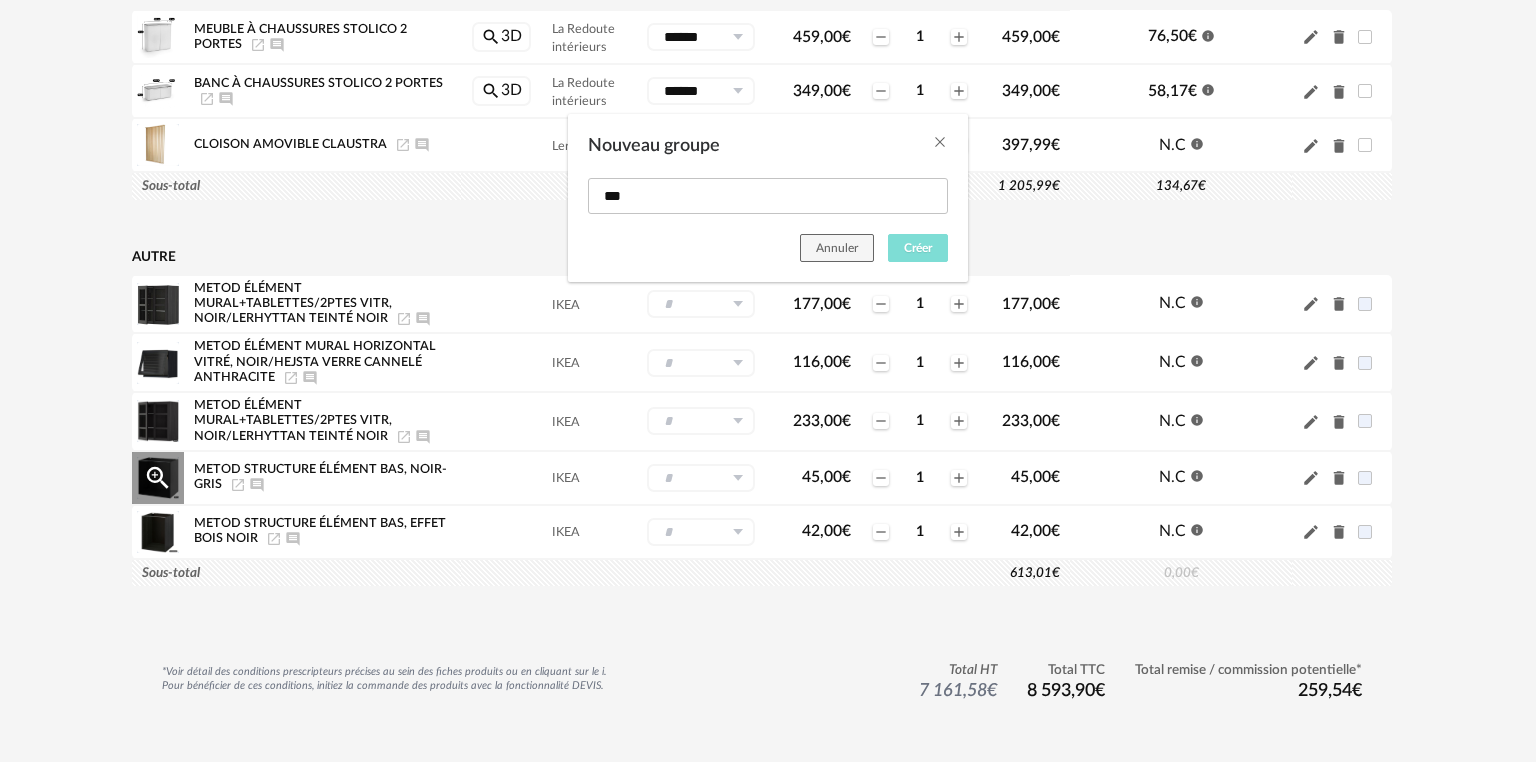 click on "Créer" at bounding box center (918, 248) 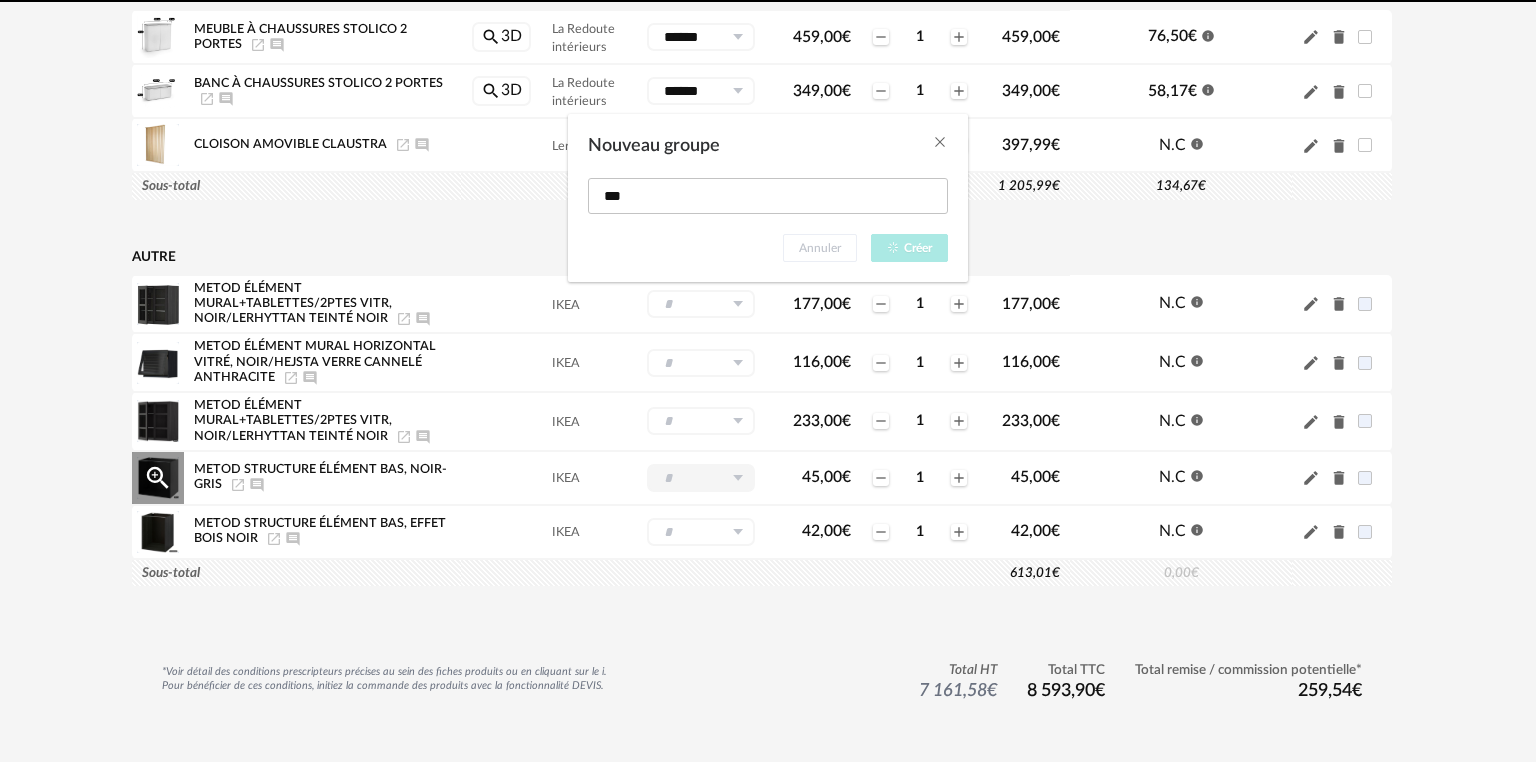 type on "***" 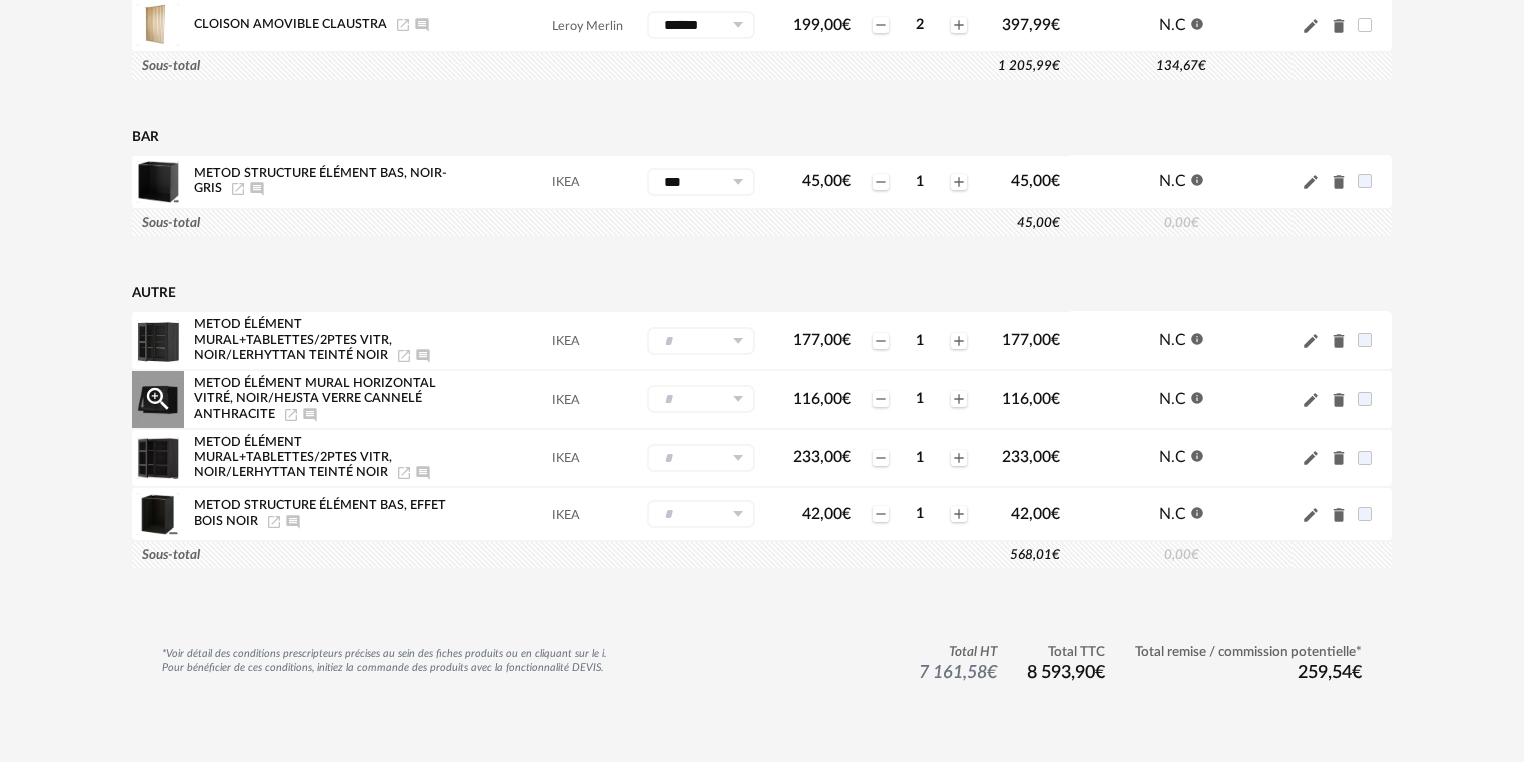 scroll, scrollTop: 764, scrollLeft: 0, axis: vertical 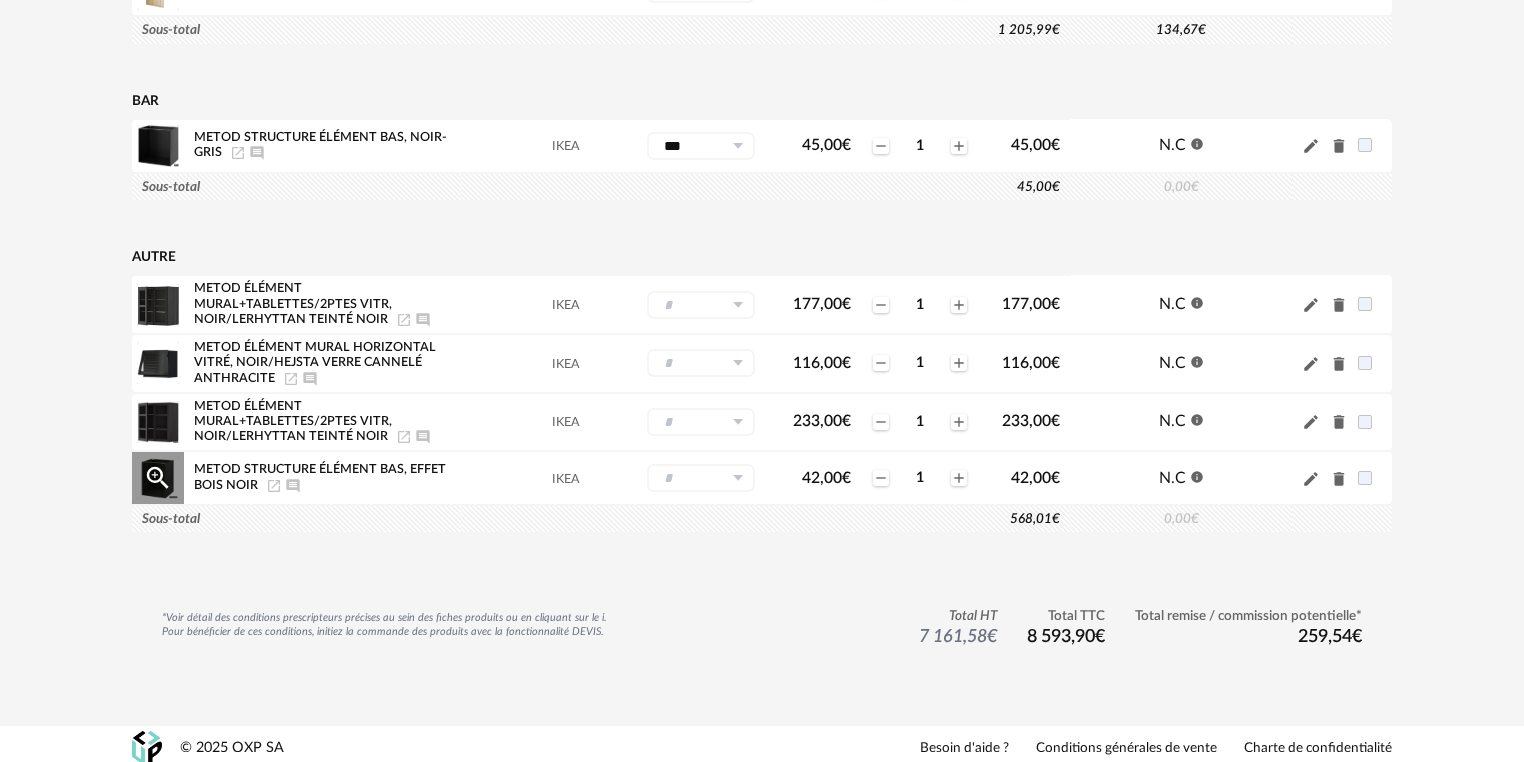 click at bounding box center (701, 478) 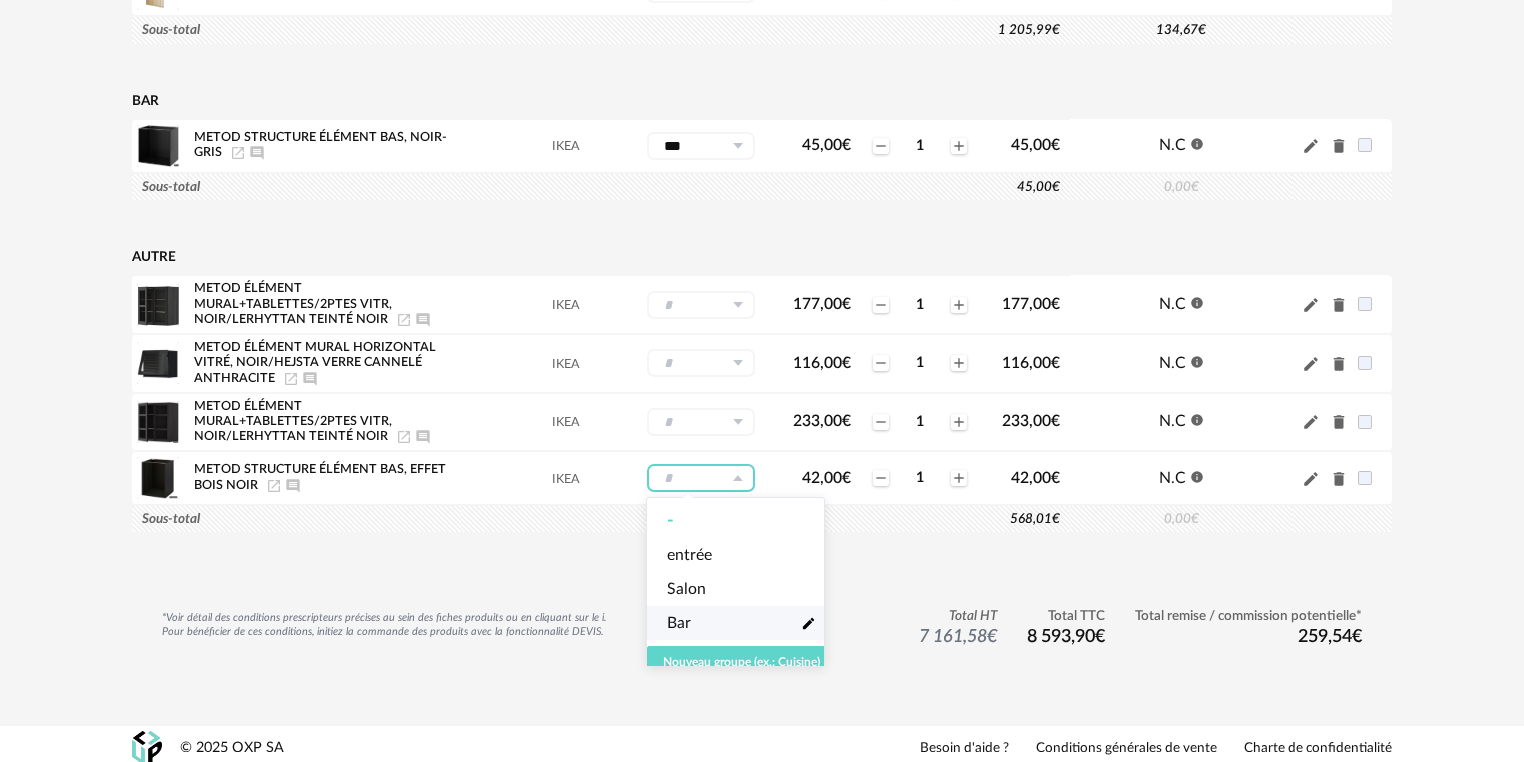 click on "Bar   Pencil icon" at bounding box center [741, 623] 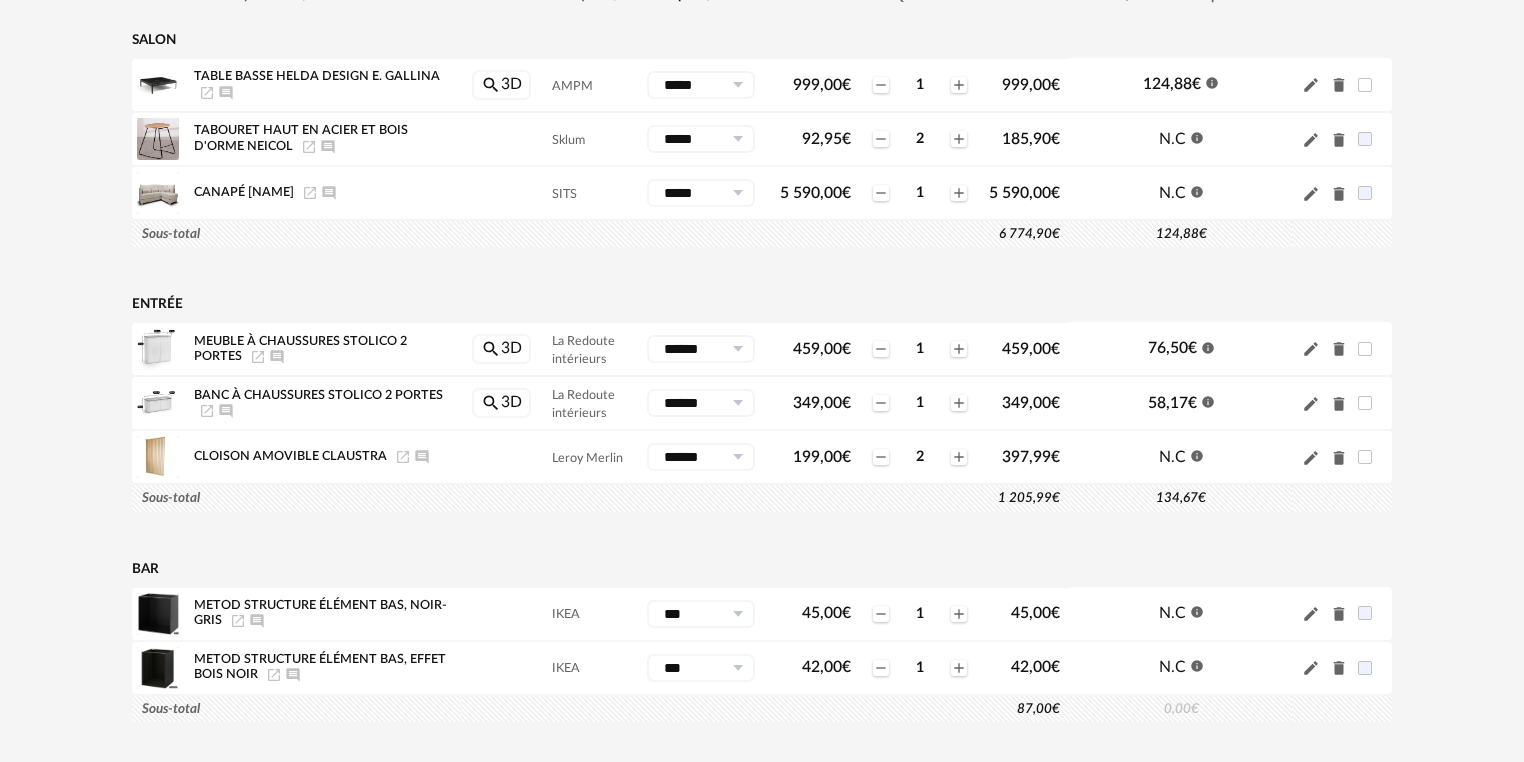 scroll, scrollTop: 284, scrollLeft: 0, axis: vertical 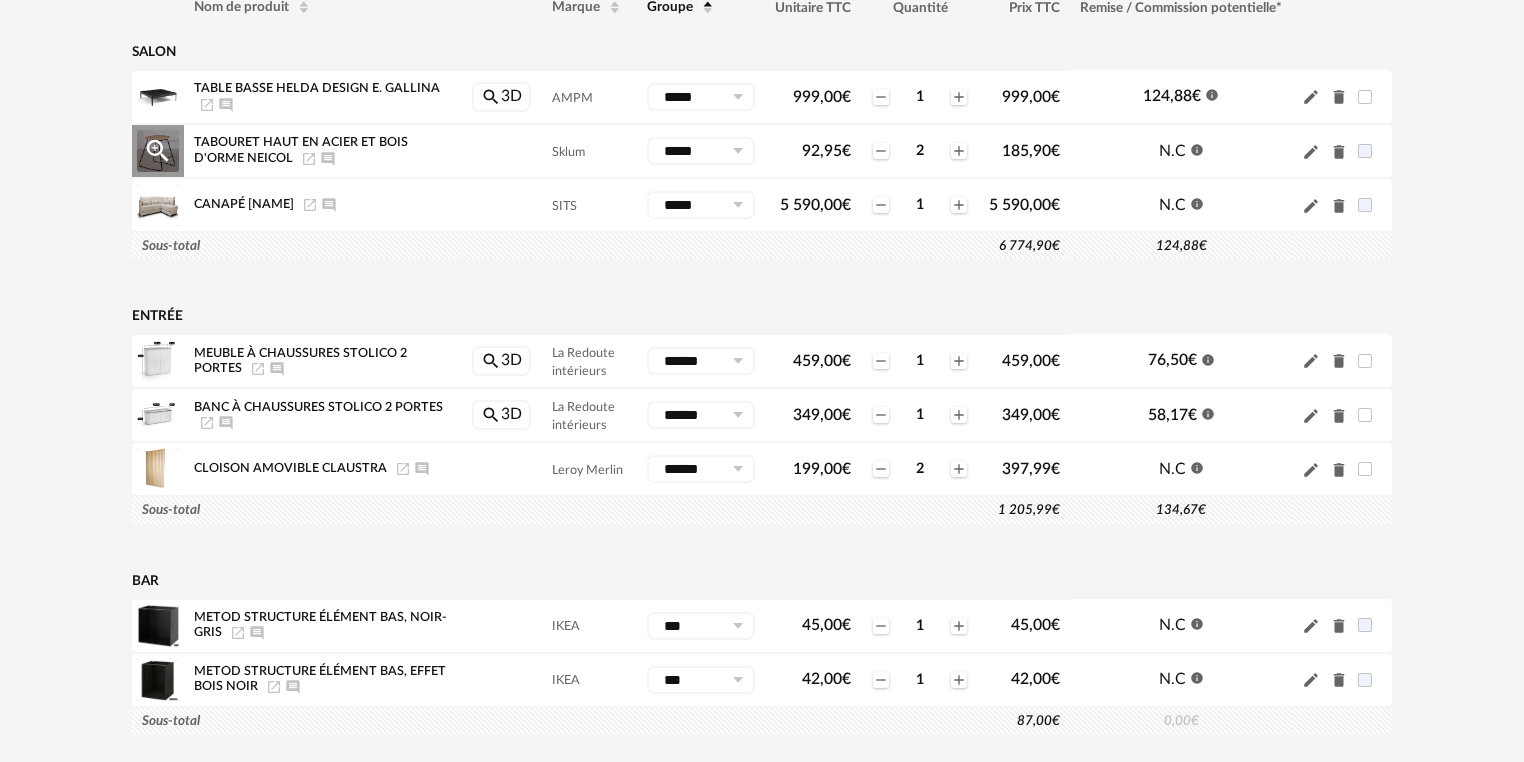 click on "*****" at bounding box center [701, 151] 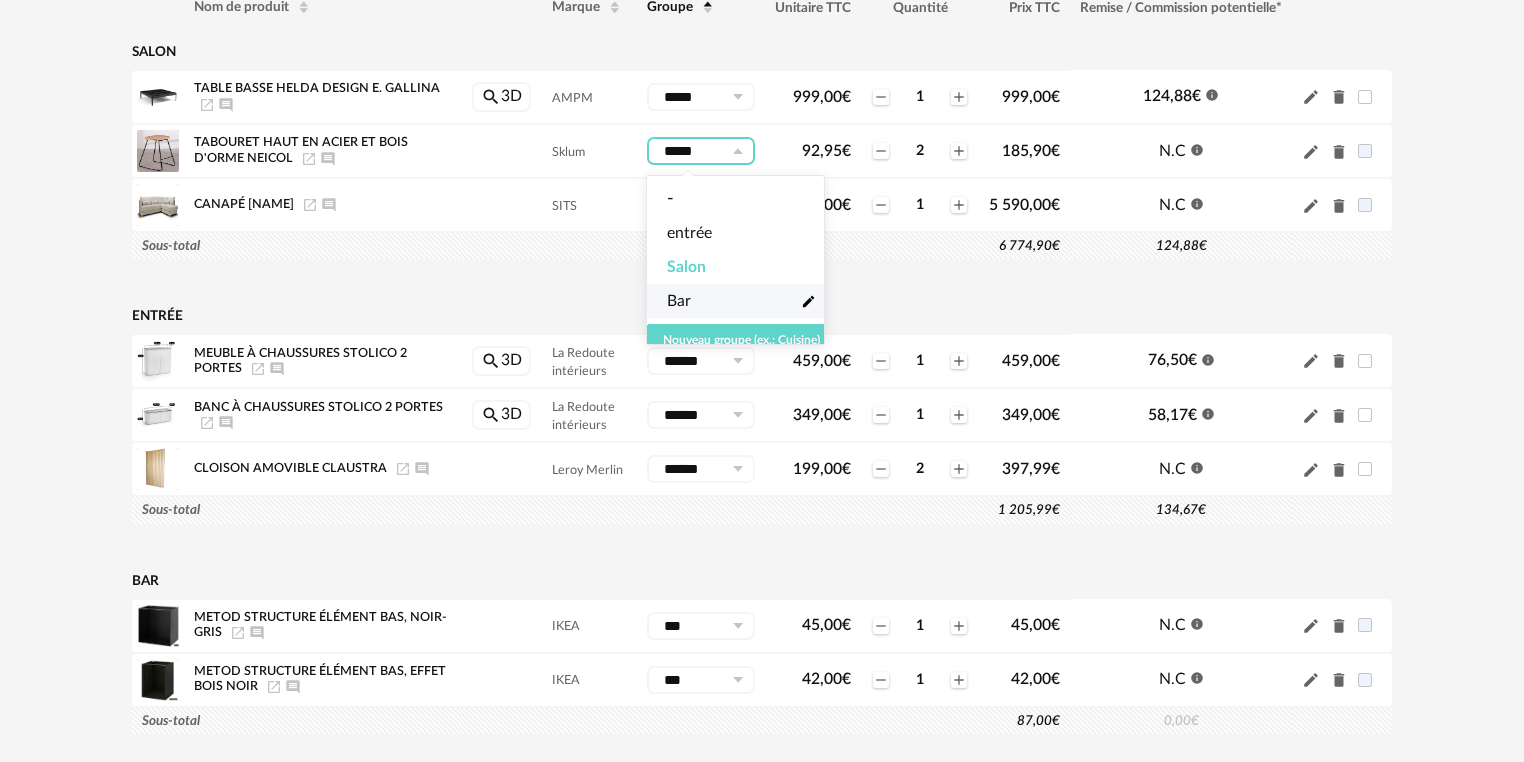 click on "Bar" at bounding box center (679, 301) 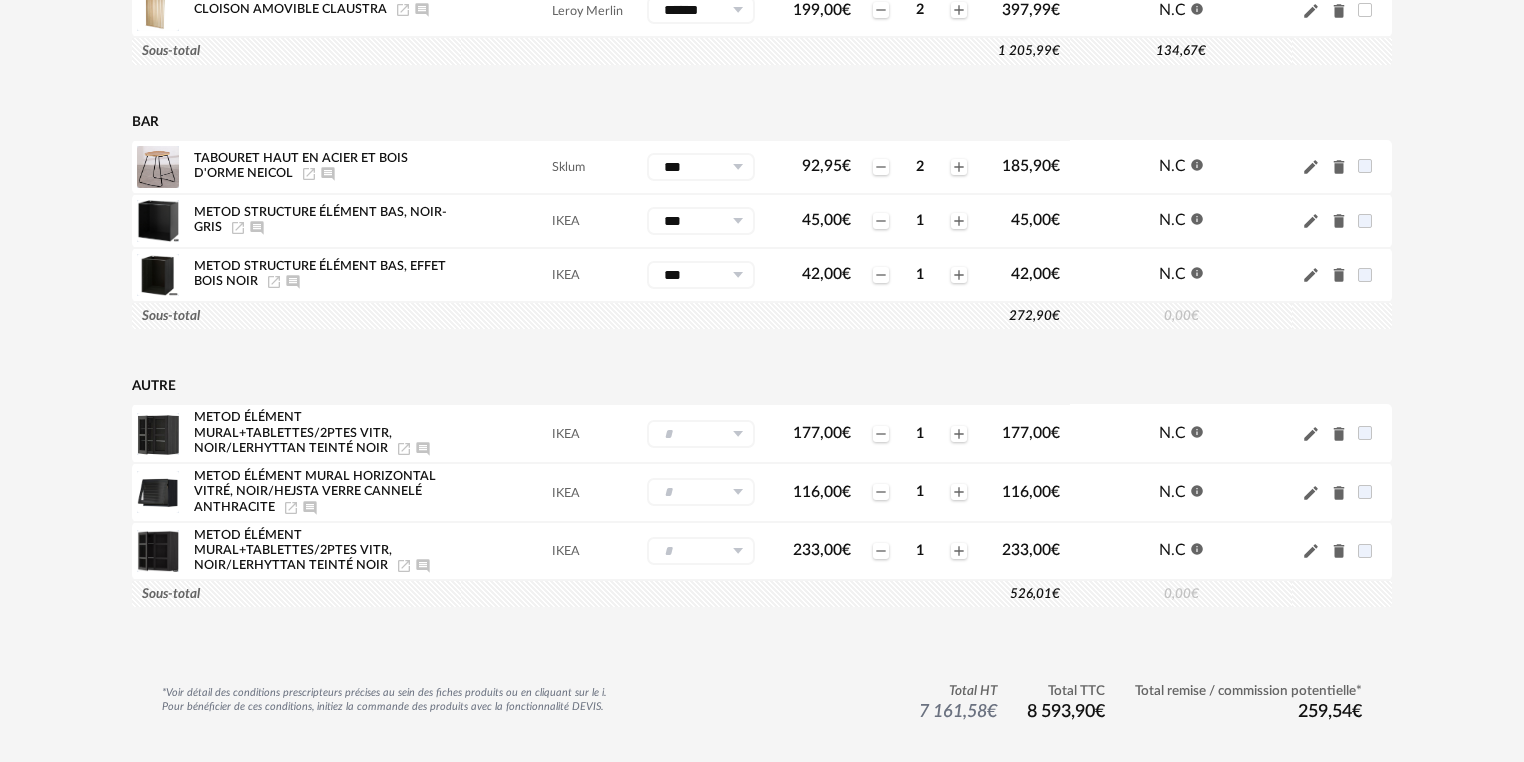 scroll, scrollTop: 764, scrollLeft: 0, axis: vertical 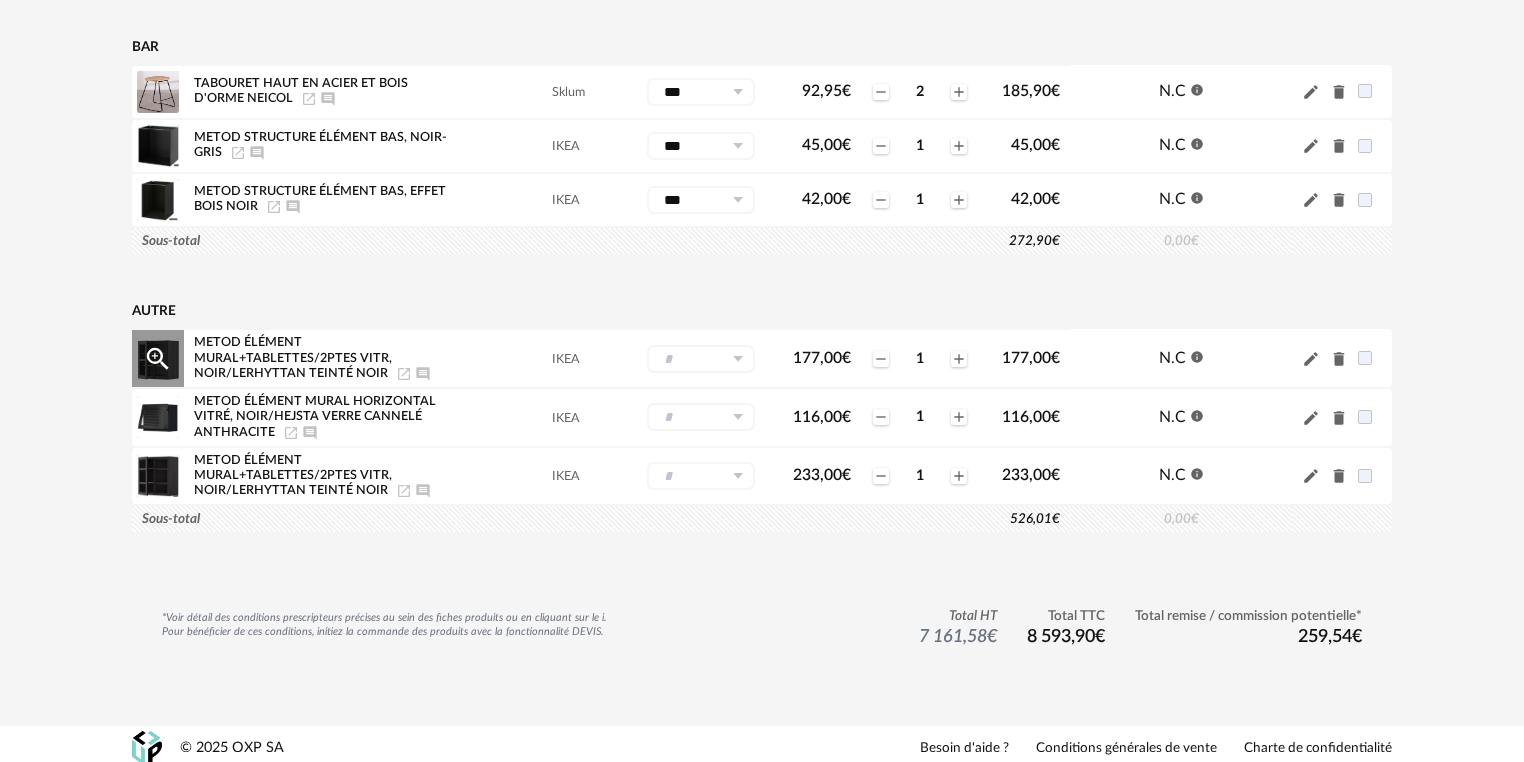 click at bounding box center (701, 359) 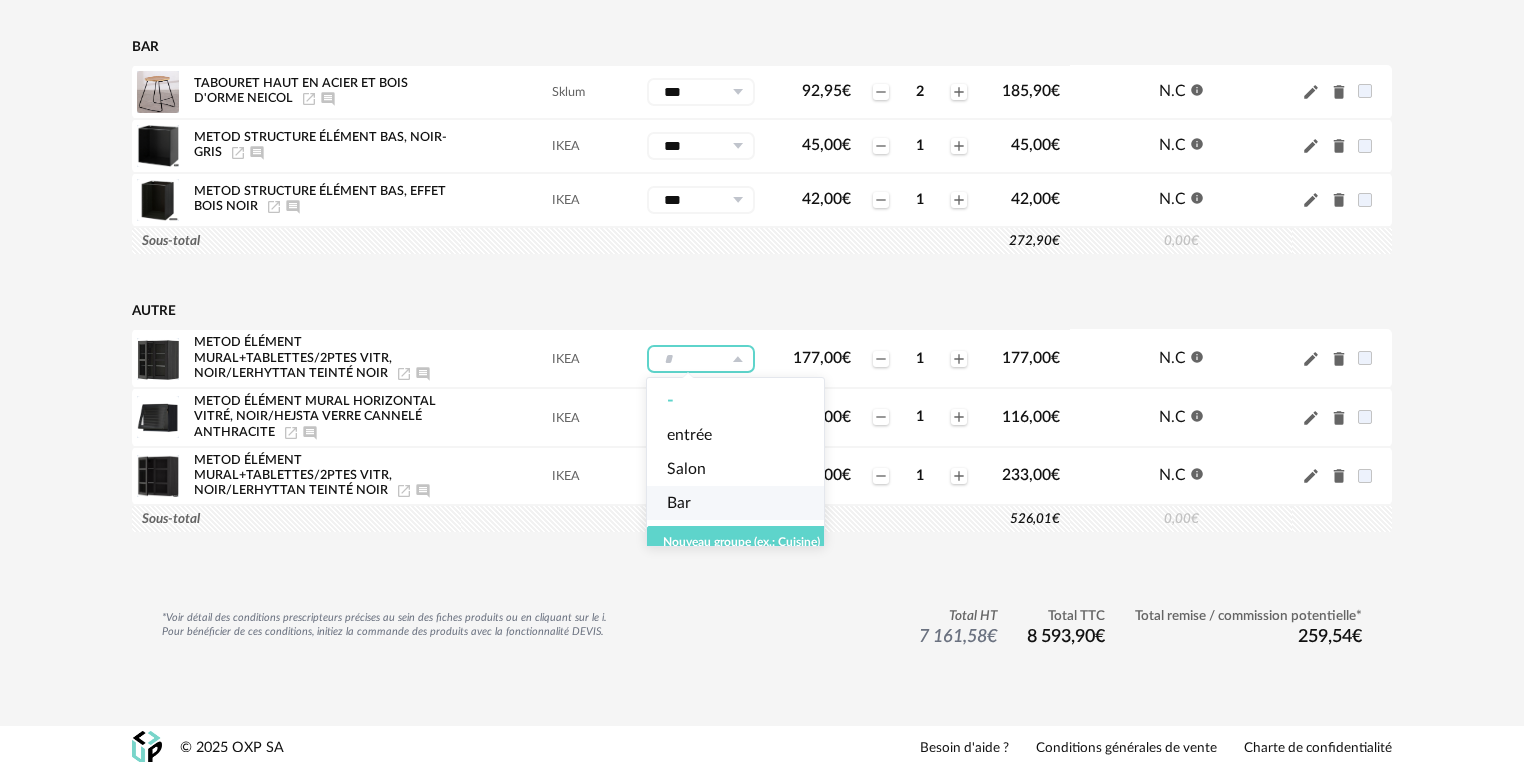 click at bounding box center (735, 541) 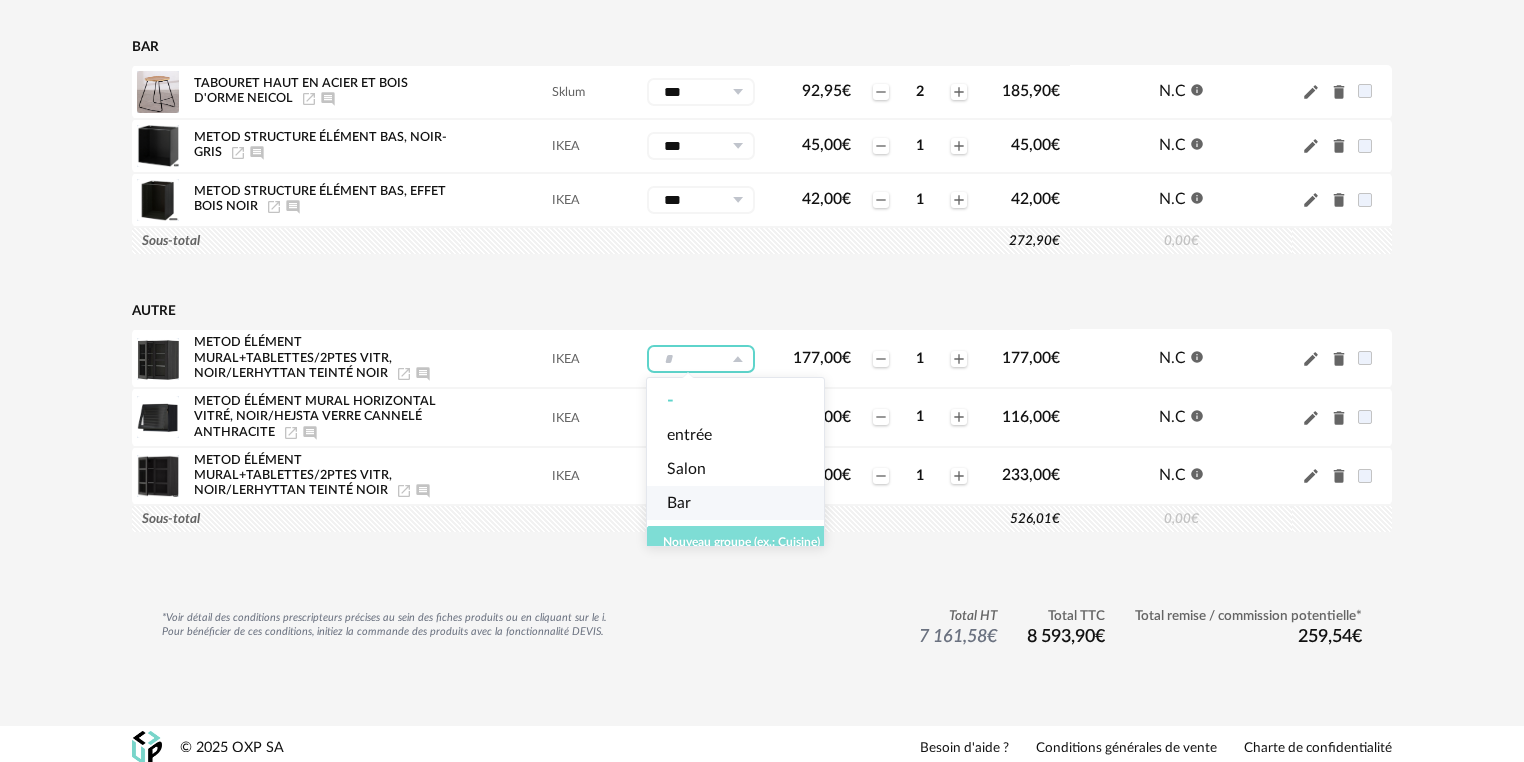 click on "Nouveau groupe (ex.: Cuisine)" at bounding box center (741, 542) 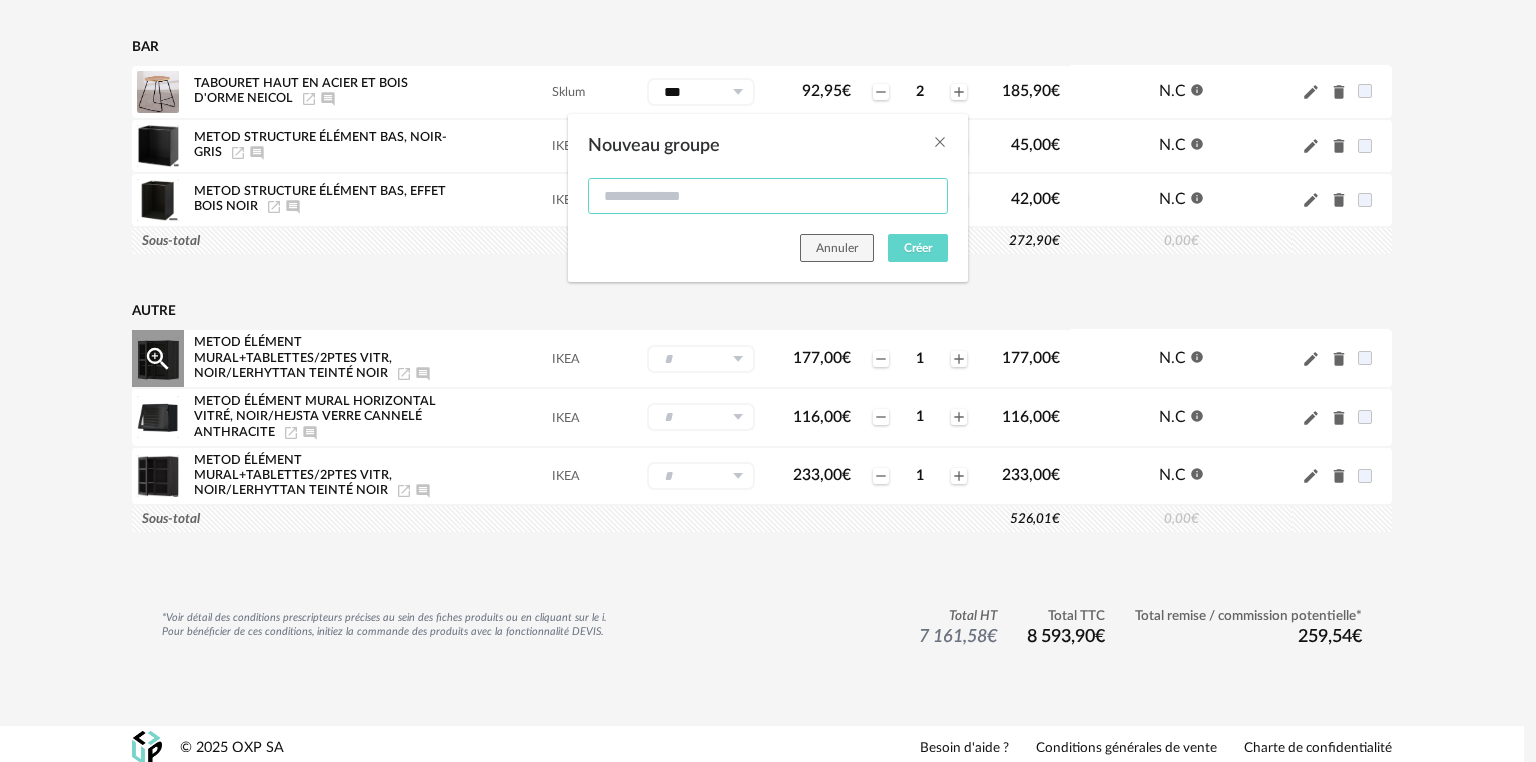 click at bounding box center (768, 196) 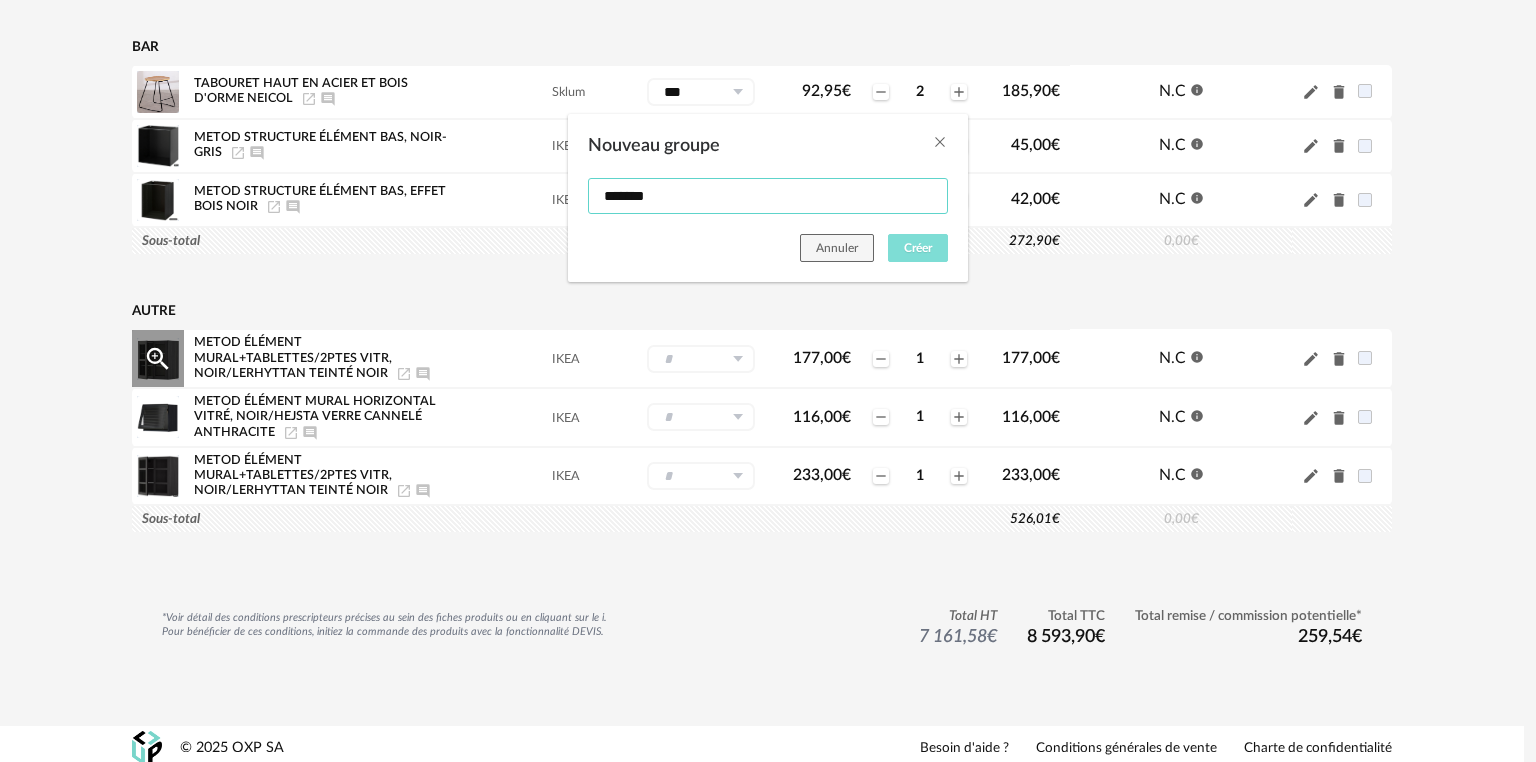 type on "*******" 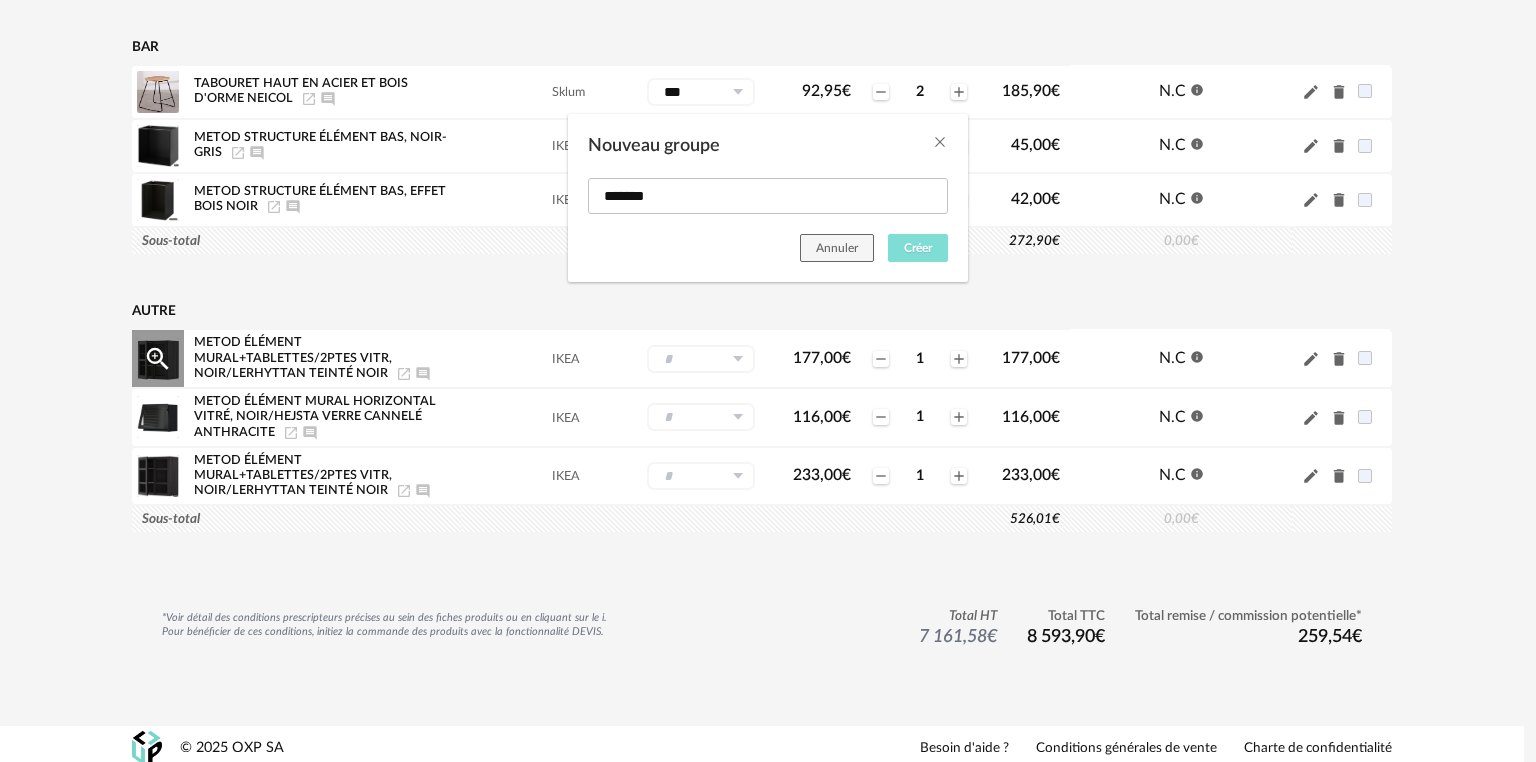 click on "Créer" at bounding box center [918, 248] 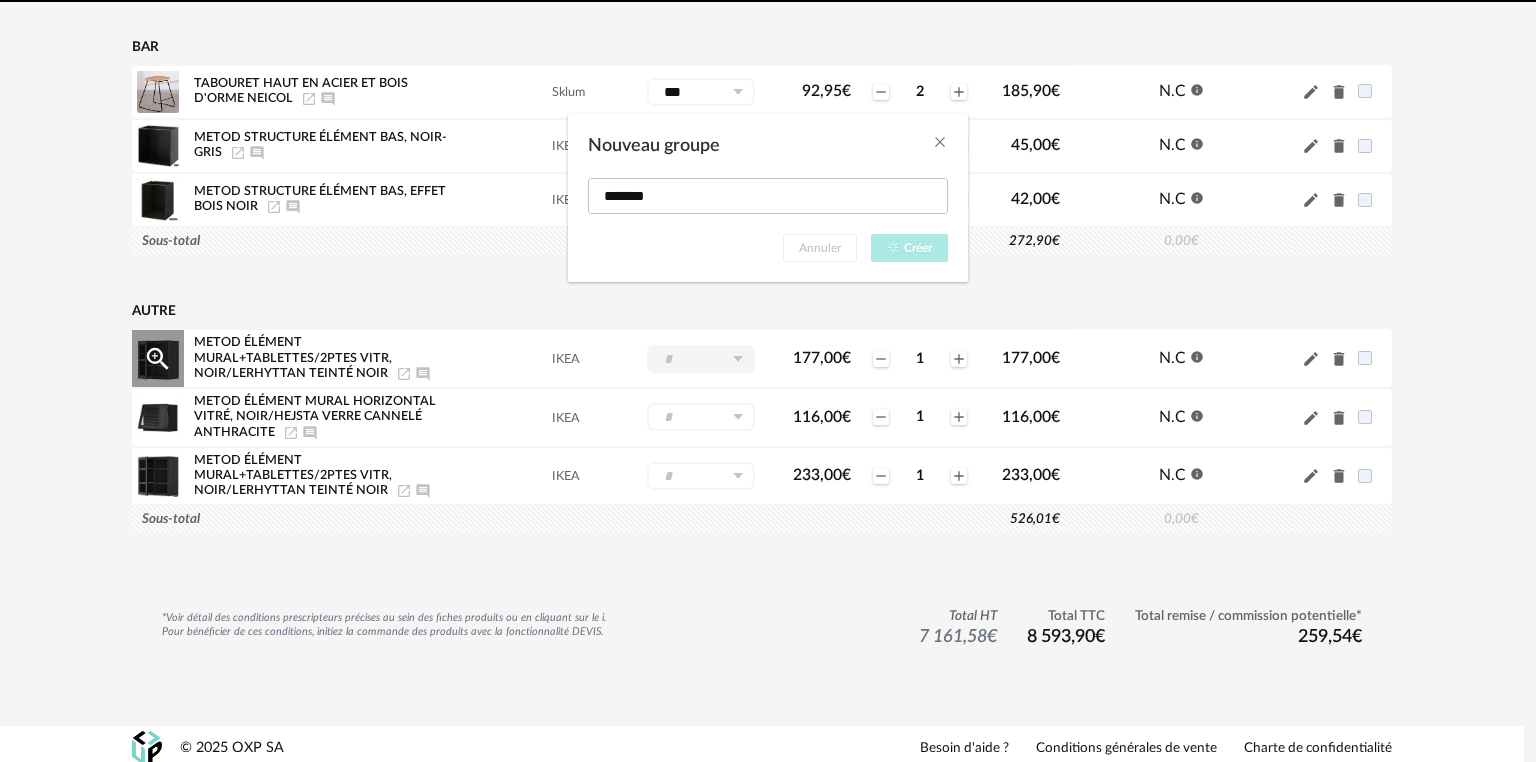 type on "*******" 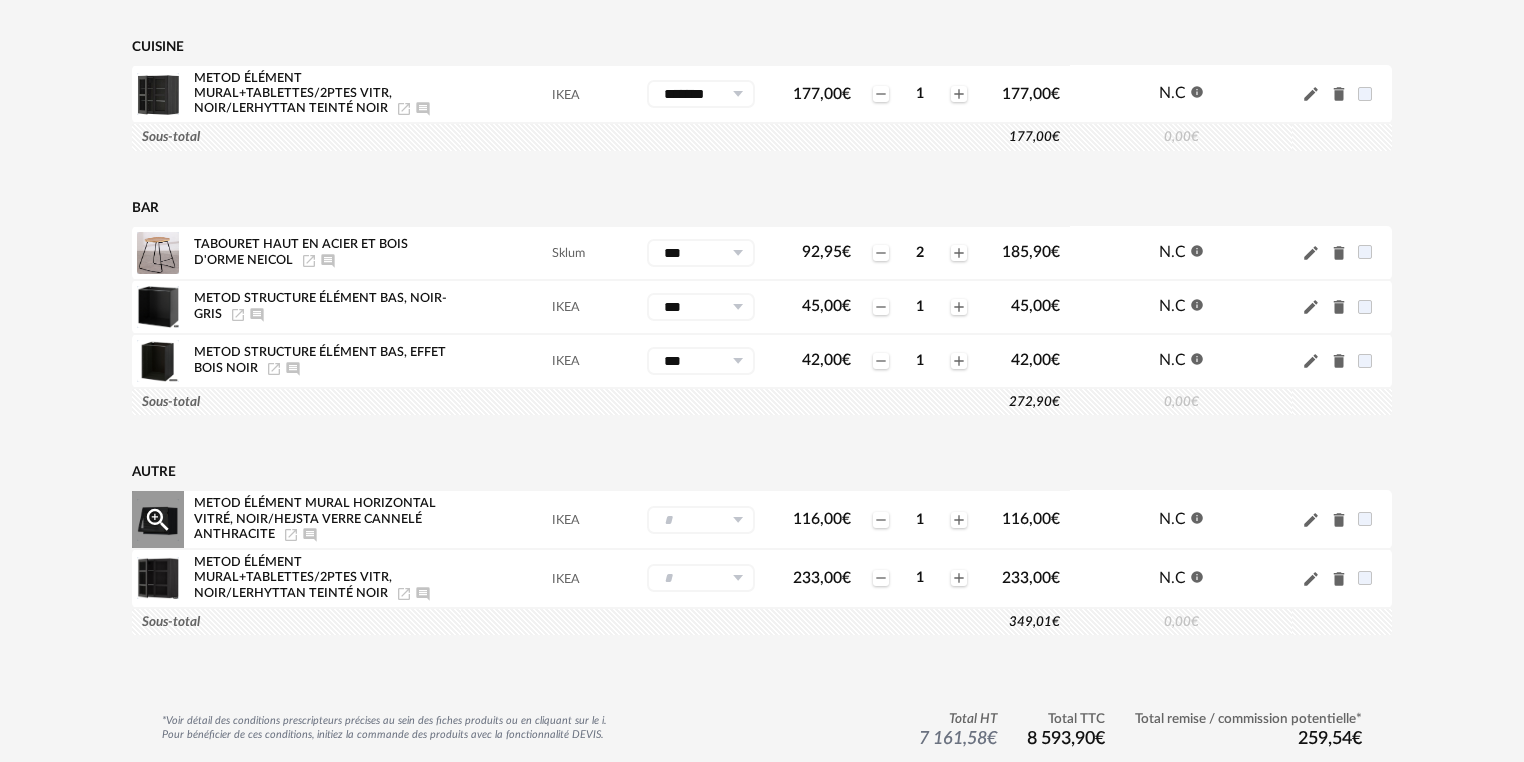 click at bounding box center (701, 520) 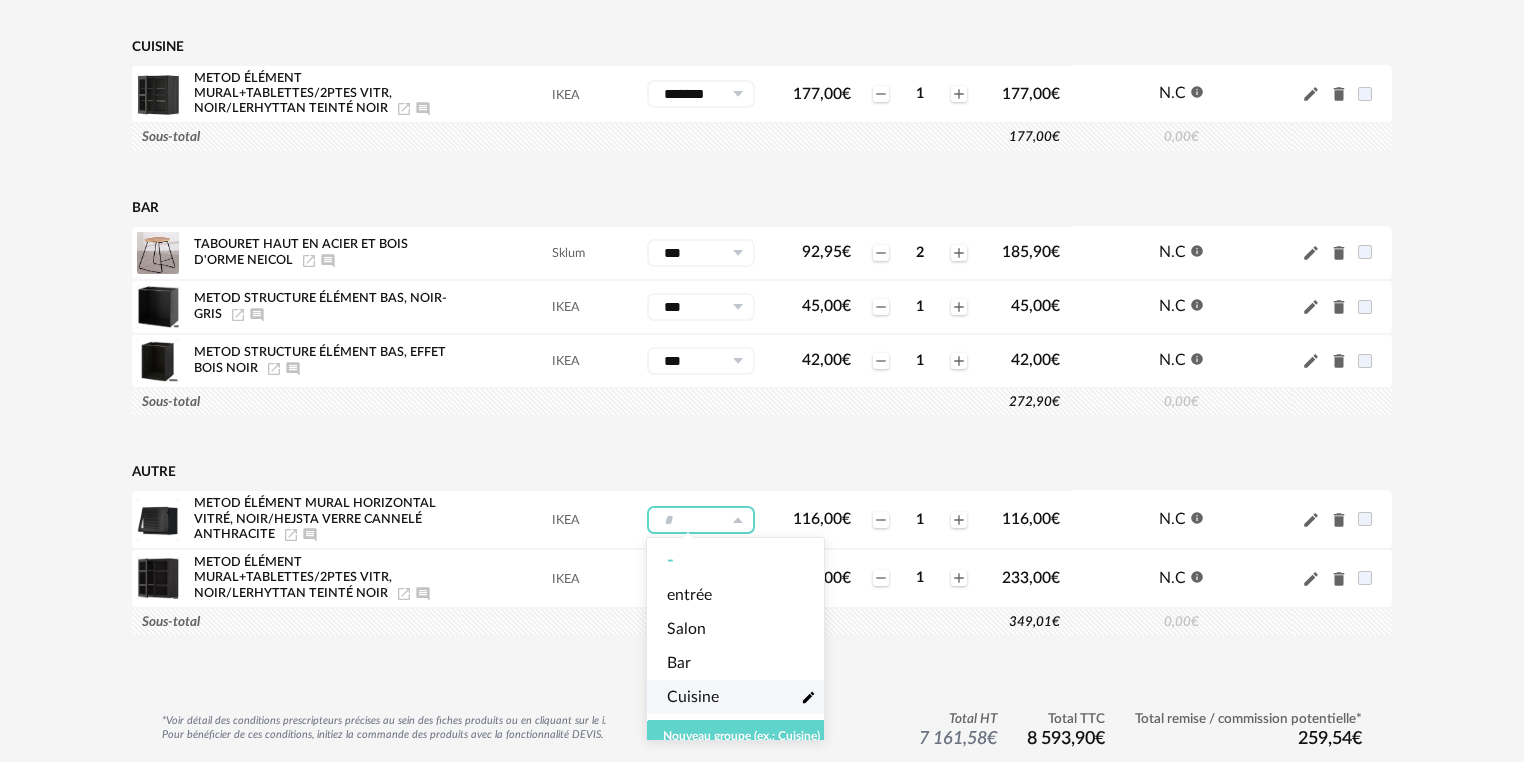 click on "Cuisine" at bounding box center (693, 697) 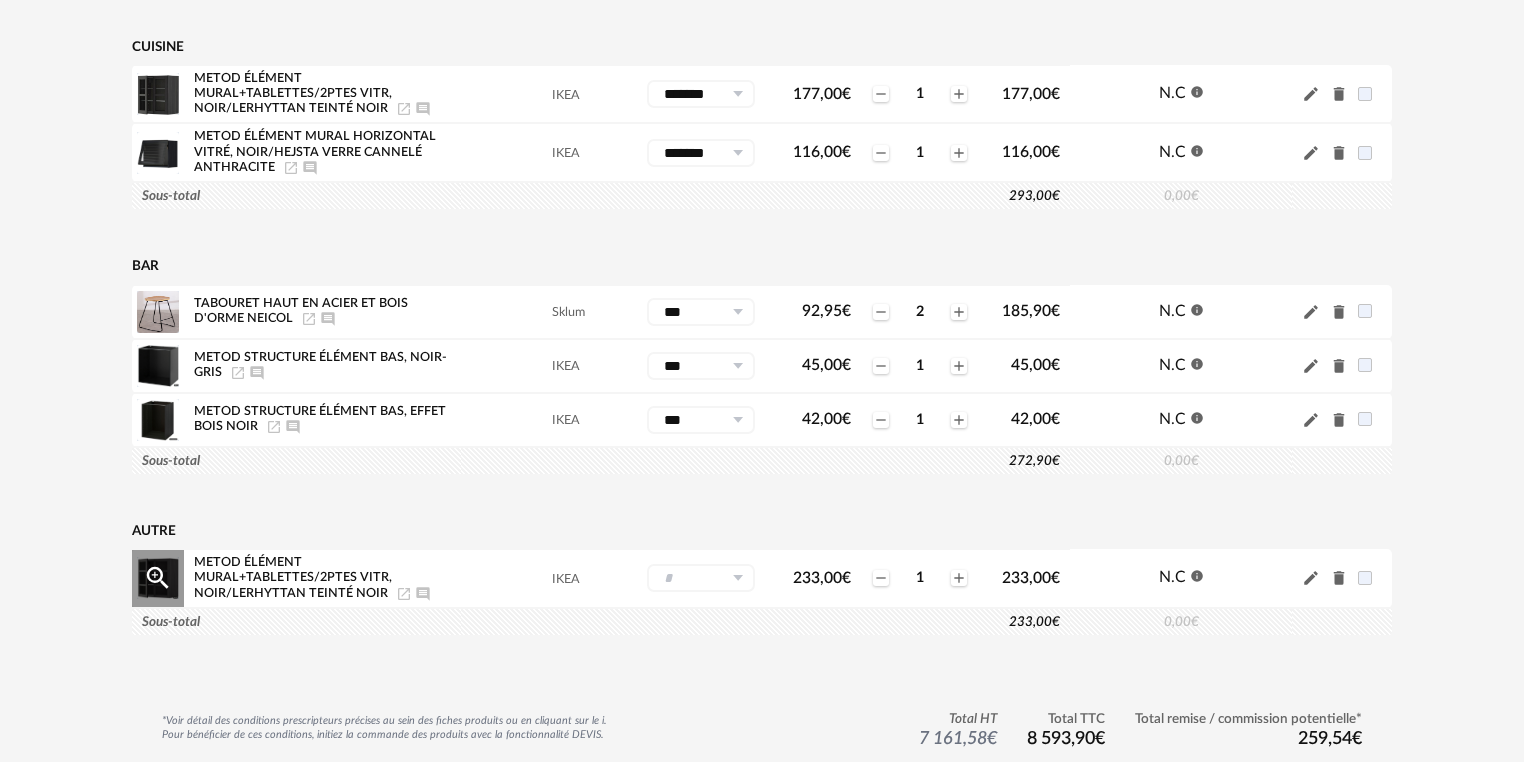 click at bounding box center [701, 578] 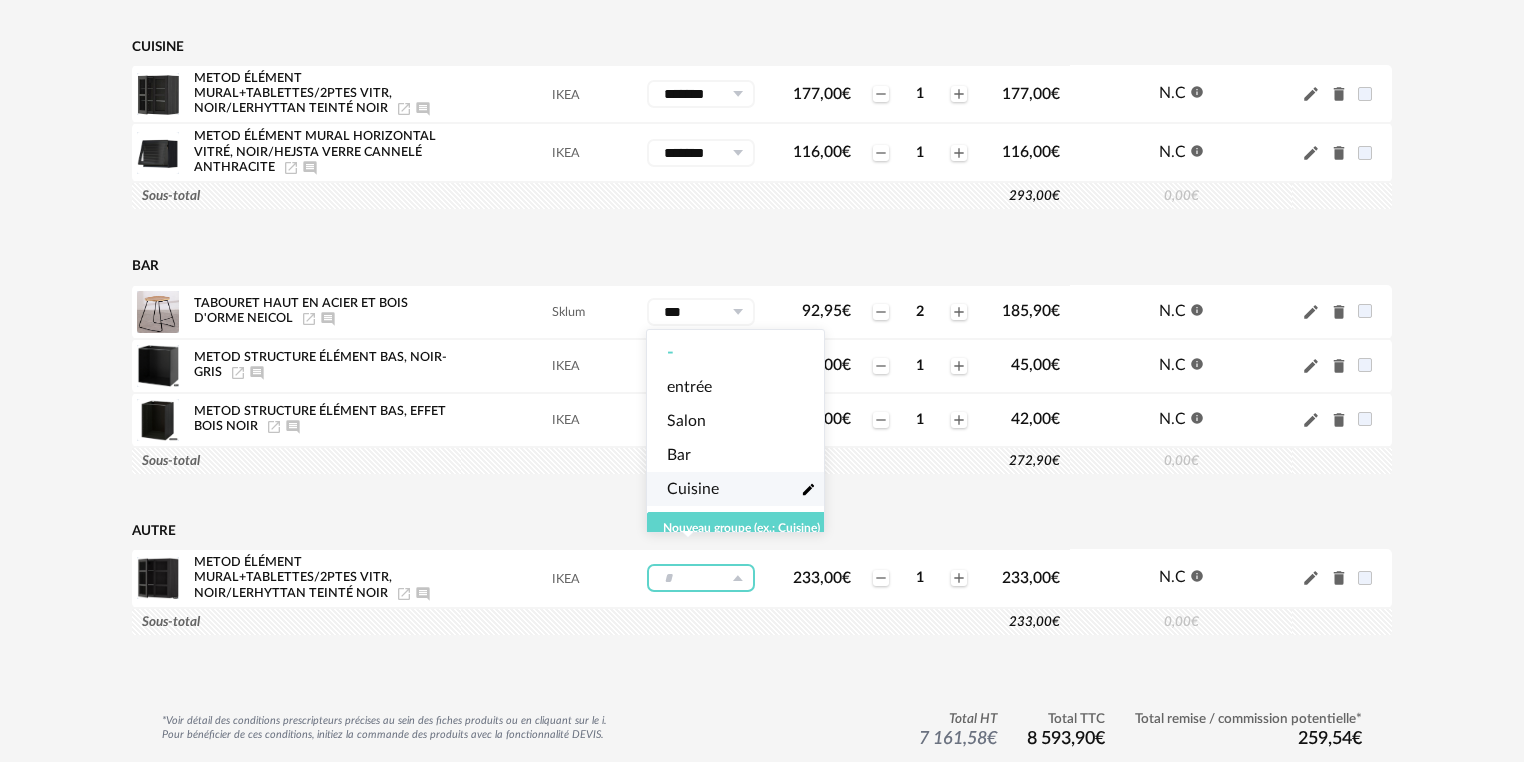 click on "Cuisine" at bounding box center (693, 489) 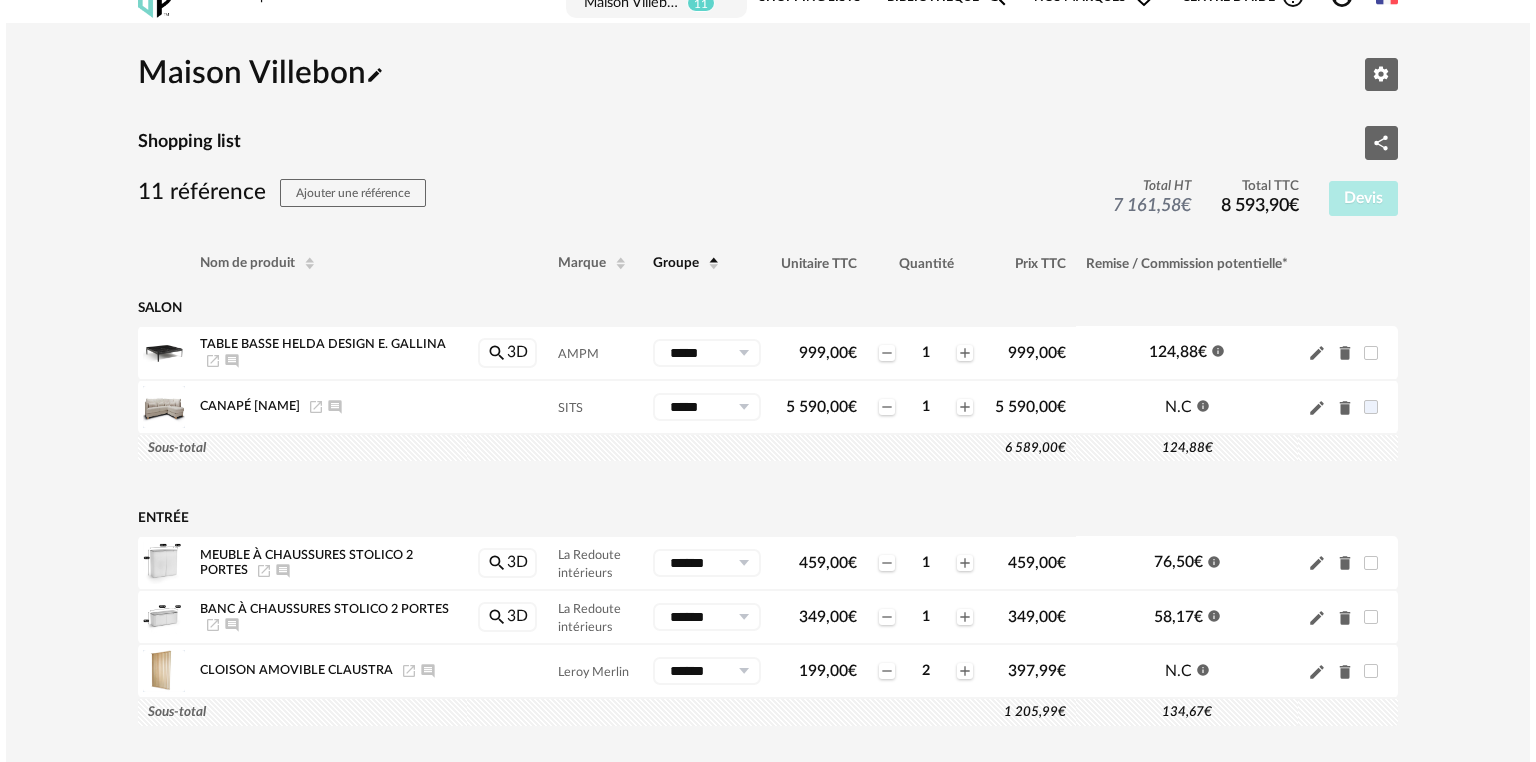 scroll, scrollTop: 0, scrollLeft: 0, axis: both 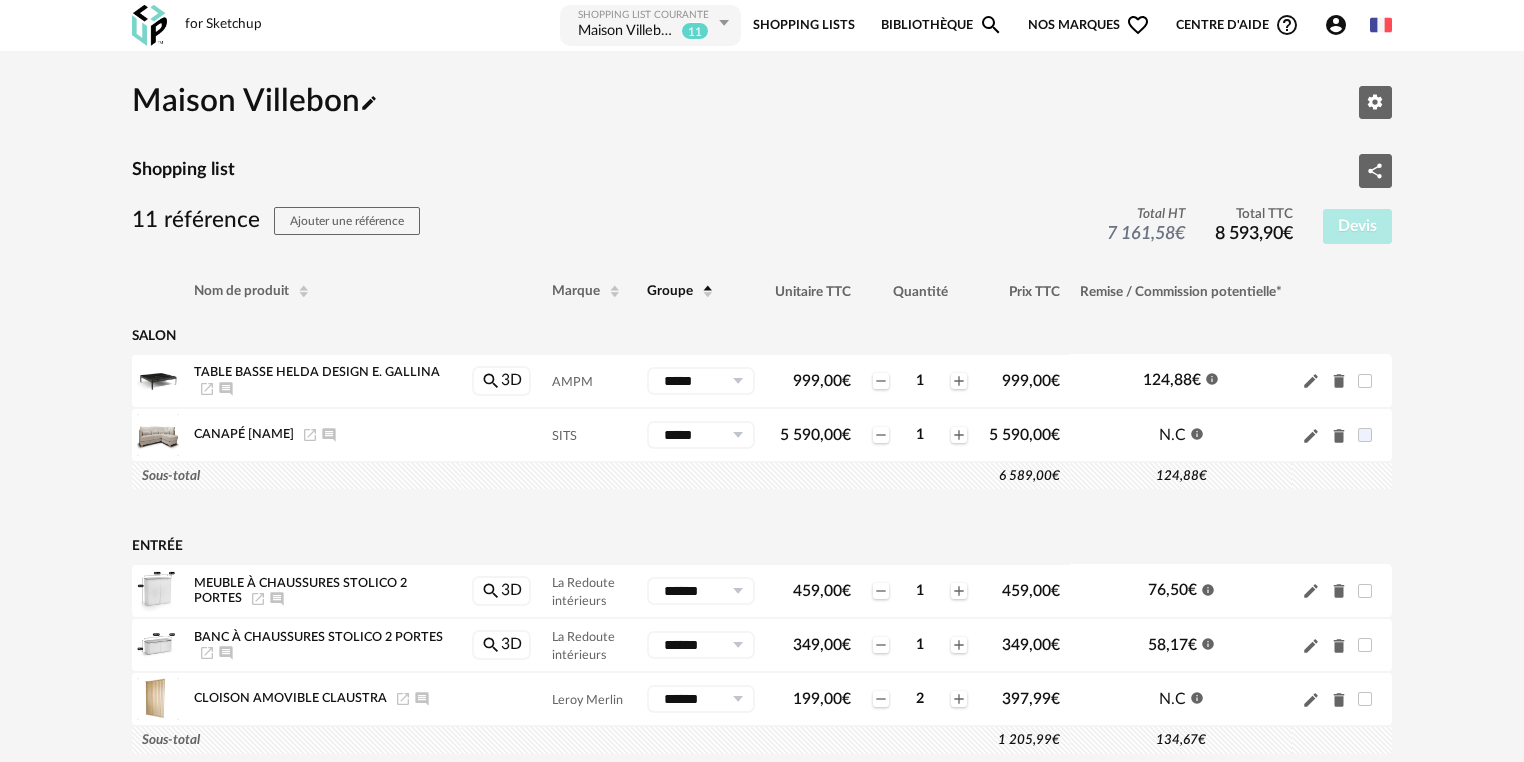 click on "Maison Villebon" at bounding box center [627, 32] 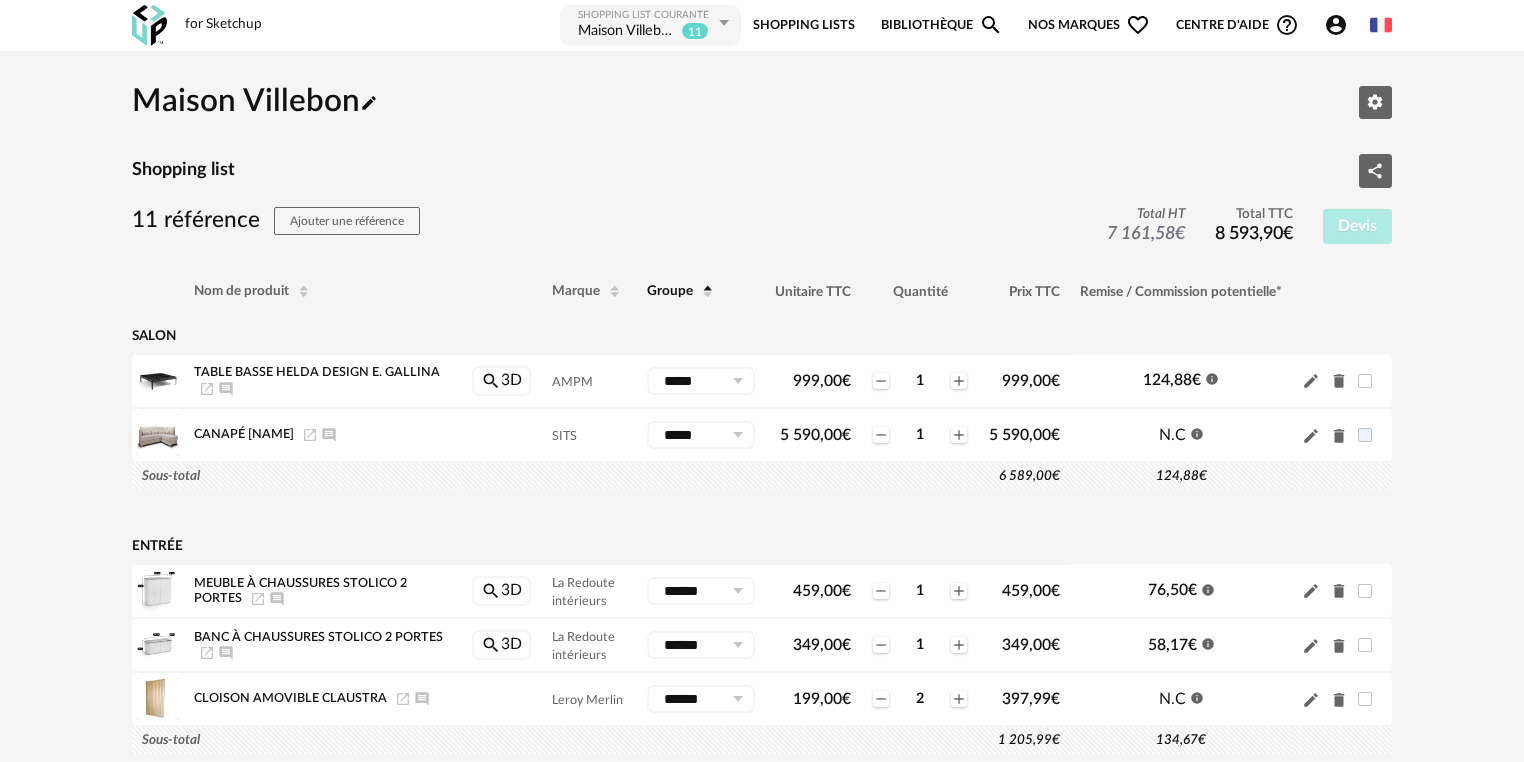 click on "Shopping Lists" at bounding box center [804, 25] 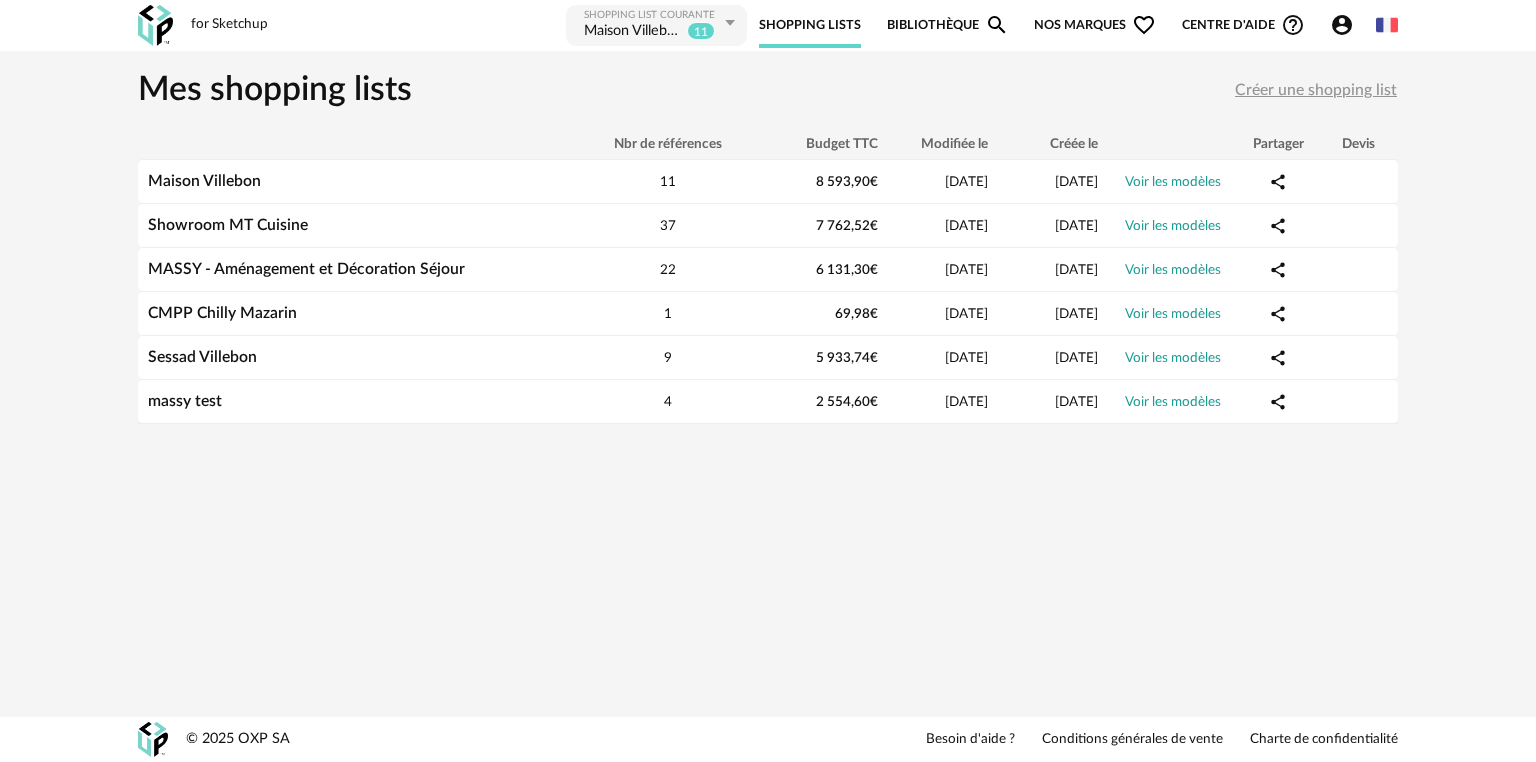 click on "Créer une shopping list" at bounding box center (1316, 90) 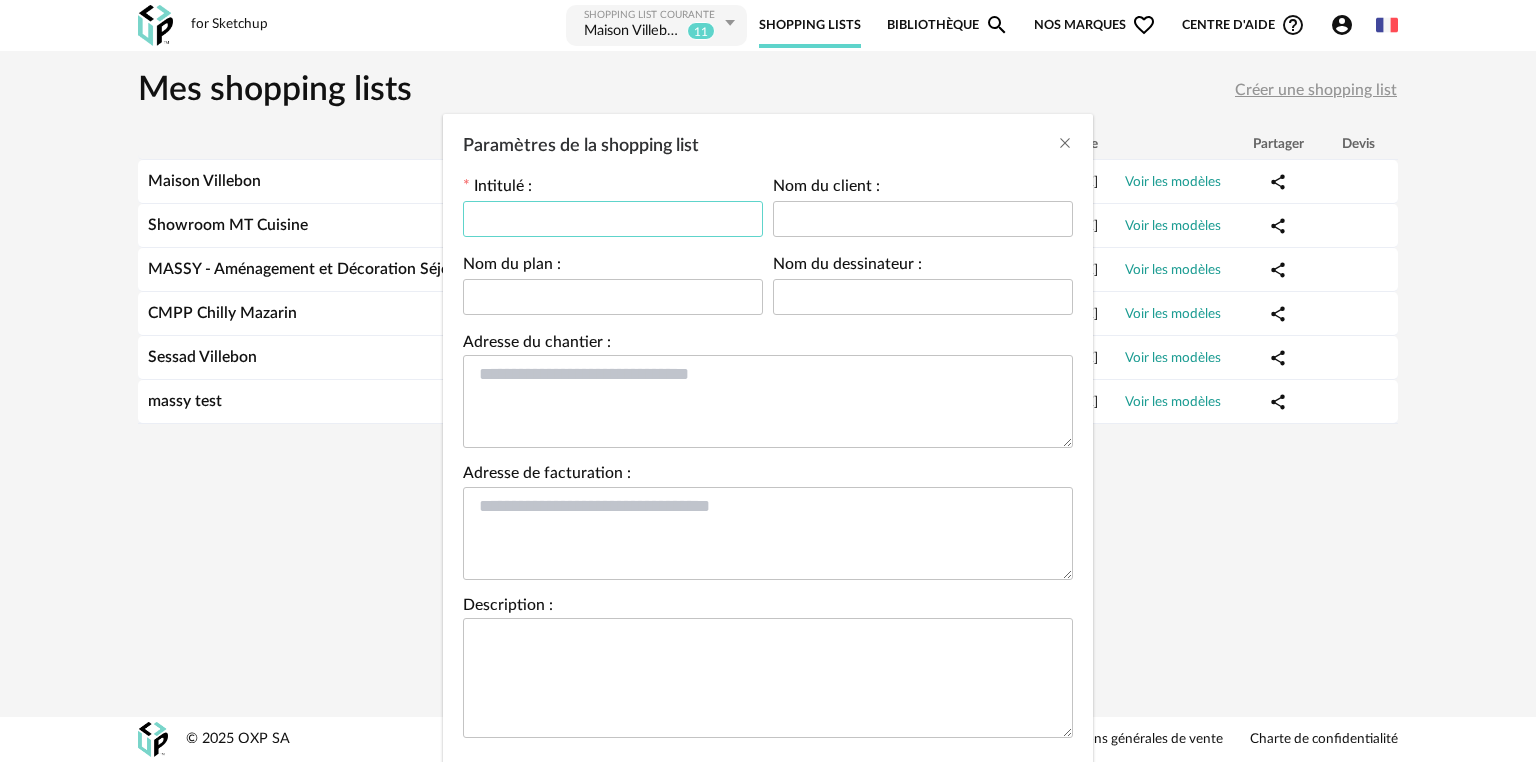 click at bounding box center (613, 219) 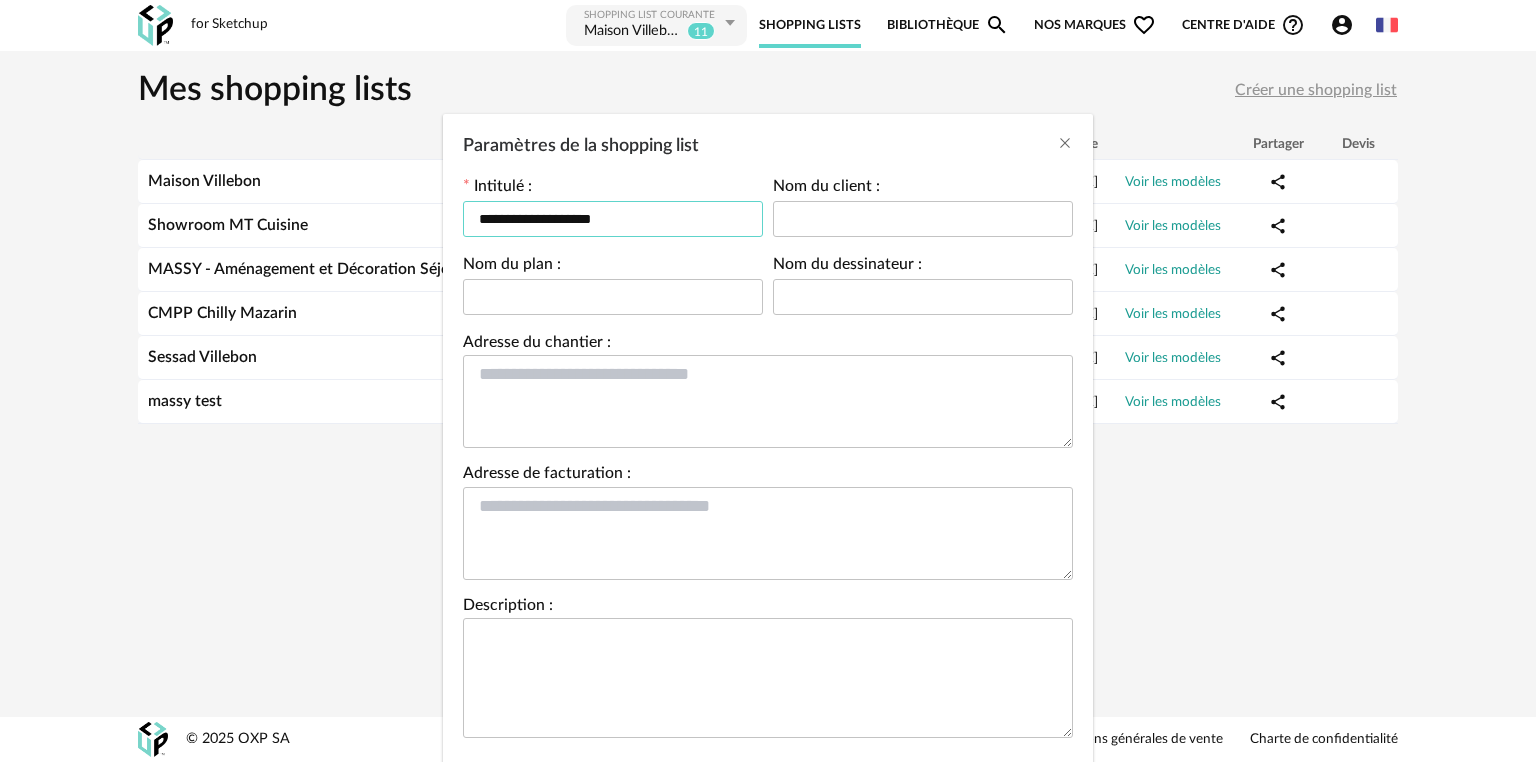 type on "**********" 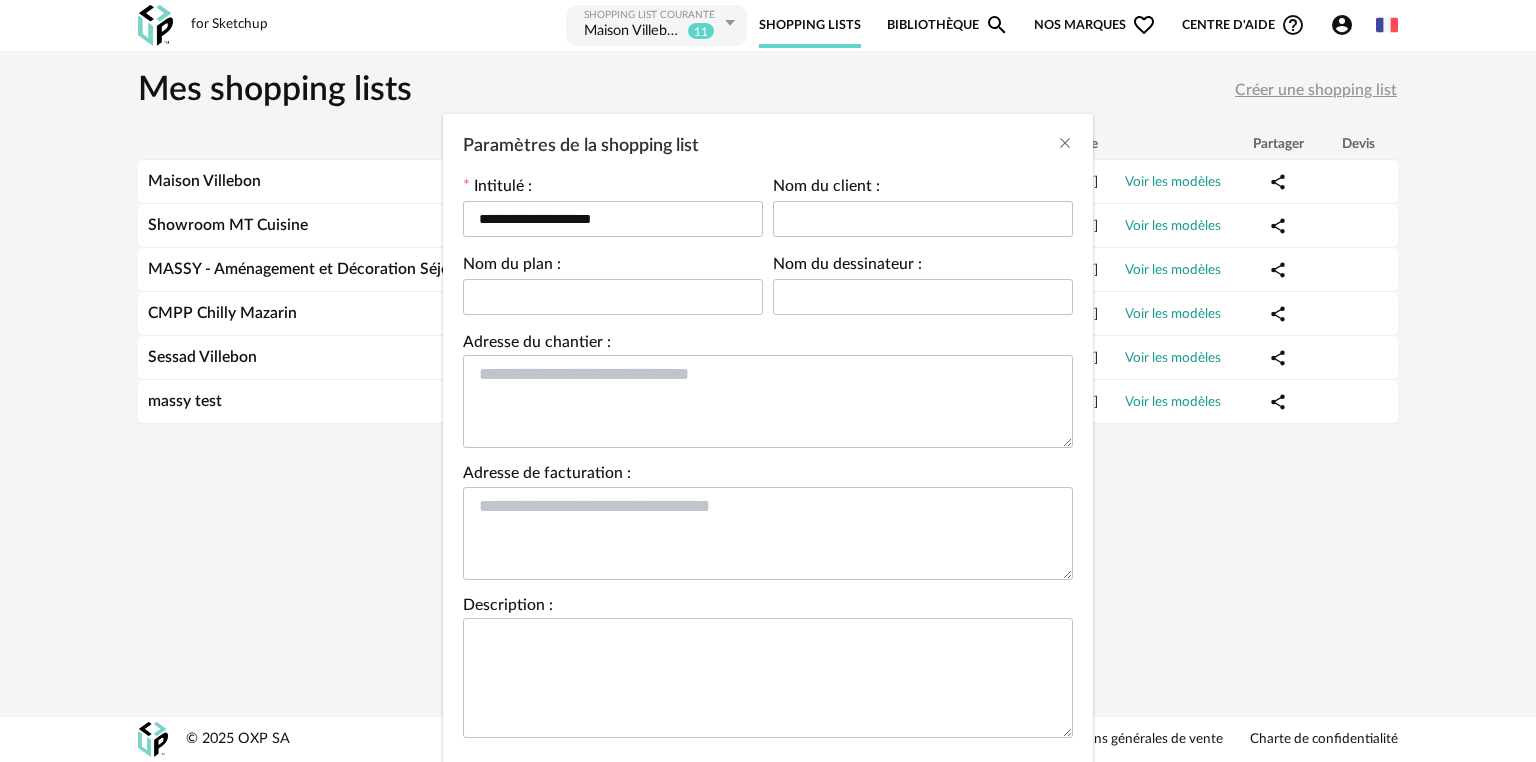click on "Paramètres de la shopping list" at bounding box center (768, 141) 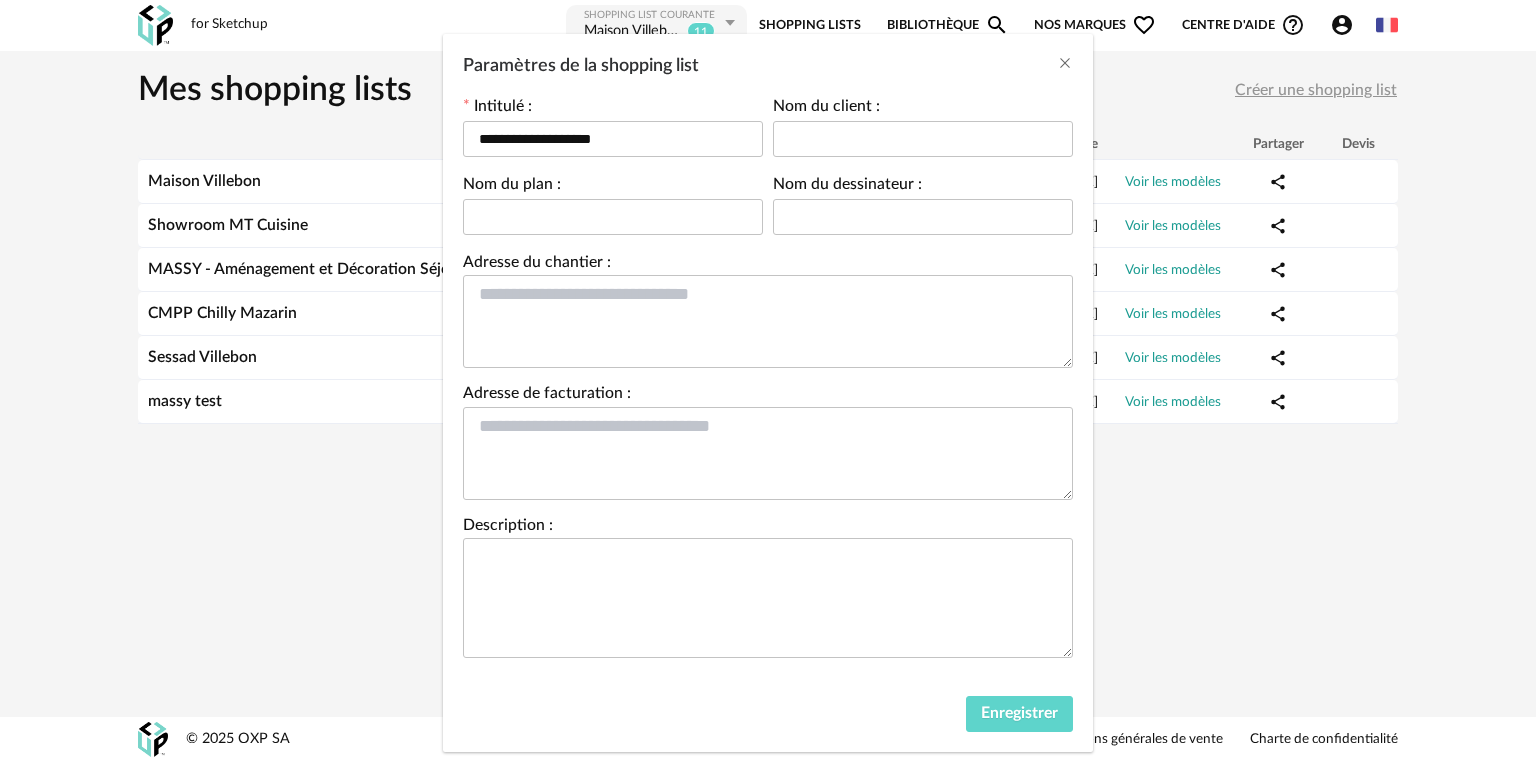 scroll, scrollTop: 117, scrollLeft: 0, axis: vertical 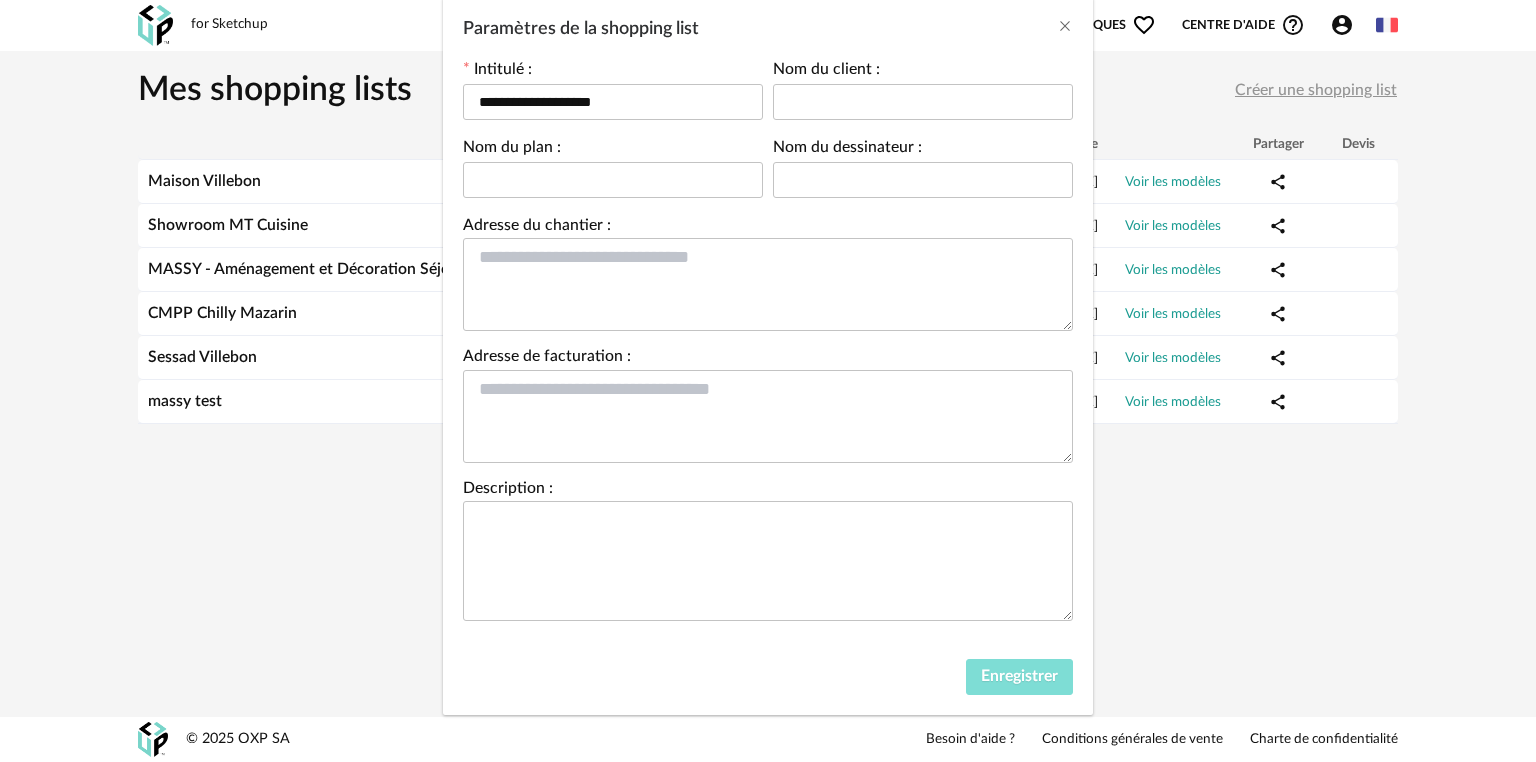 click on "Enregistrer" at bounding box center (1019, 677) 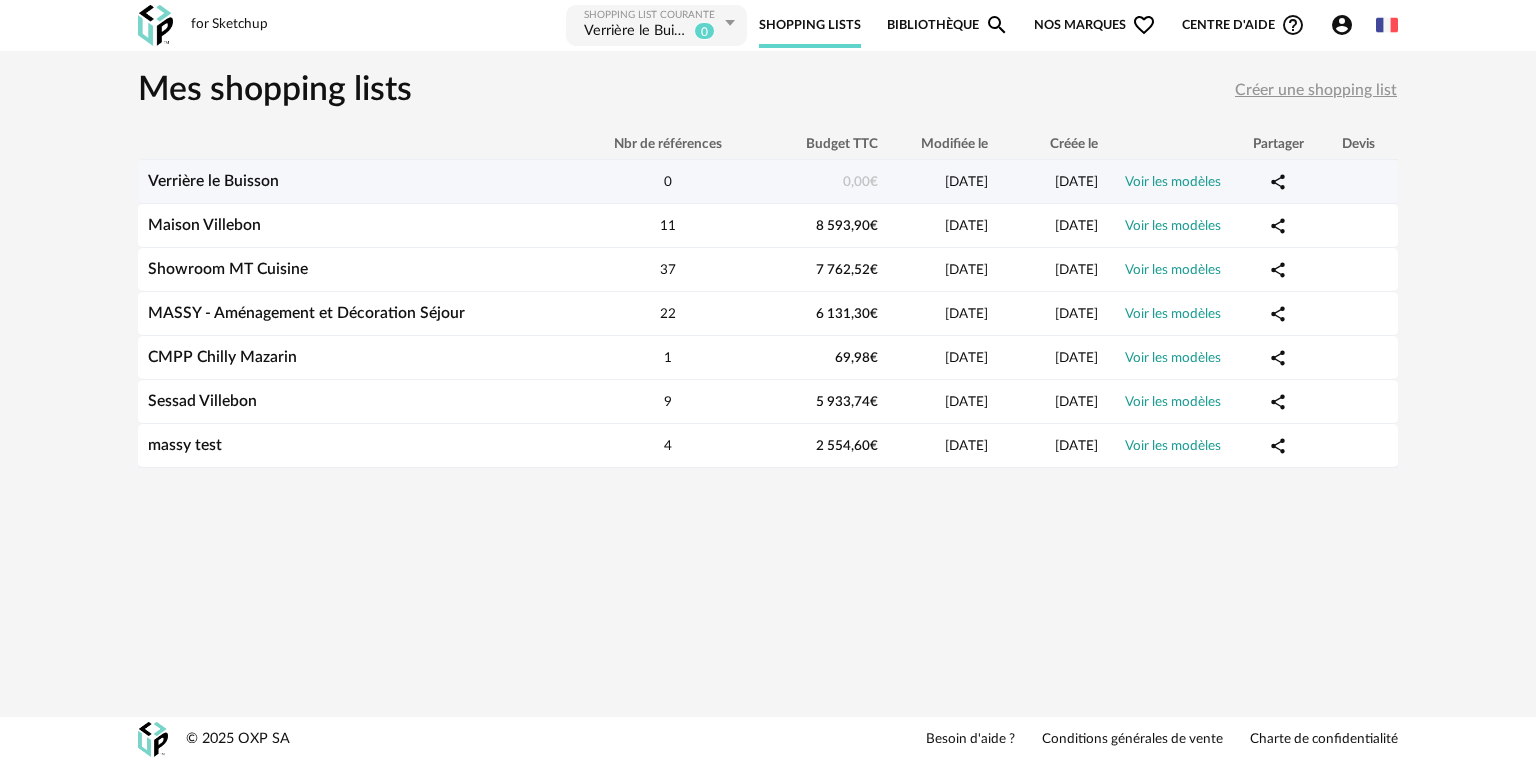 click on "Verrière le Buisson" at bounding box center [213, 181] 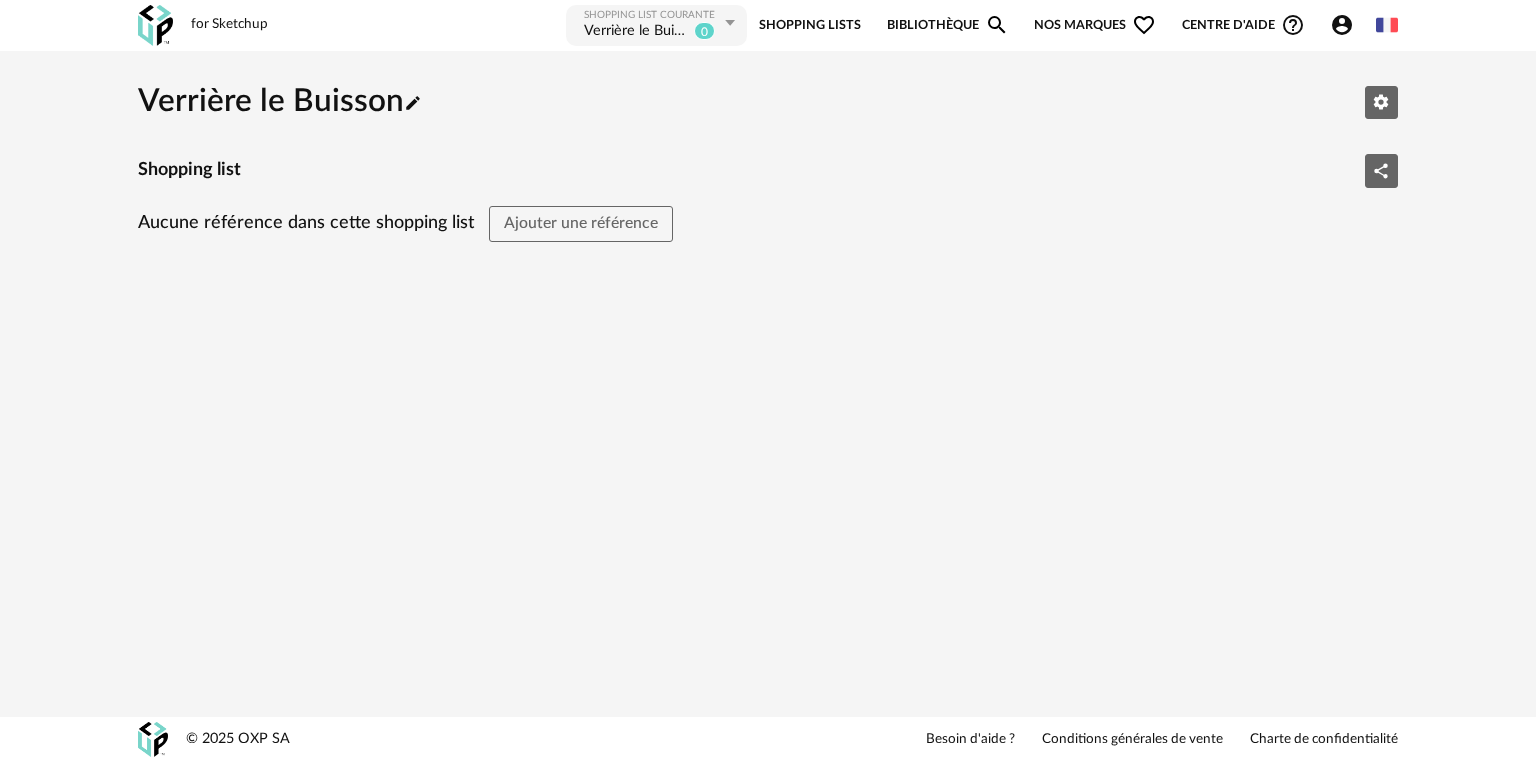 drag, startPoint x: 539, startPoint y: 272, endPoint x: 508, endPoint y: 264, distance: 32.01562 